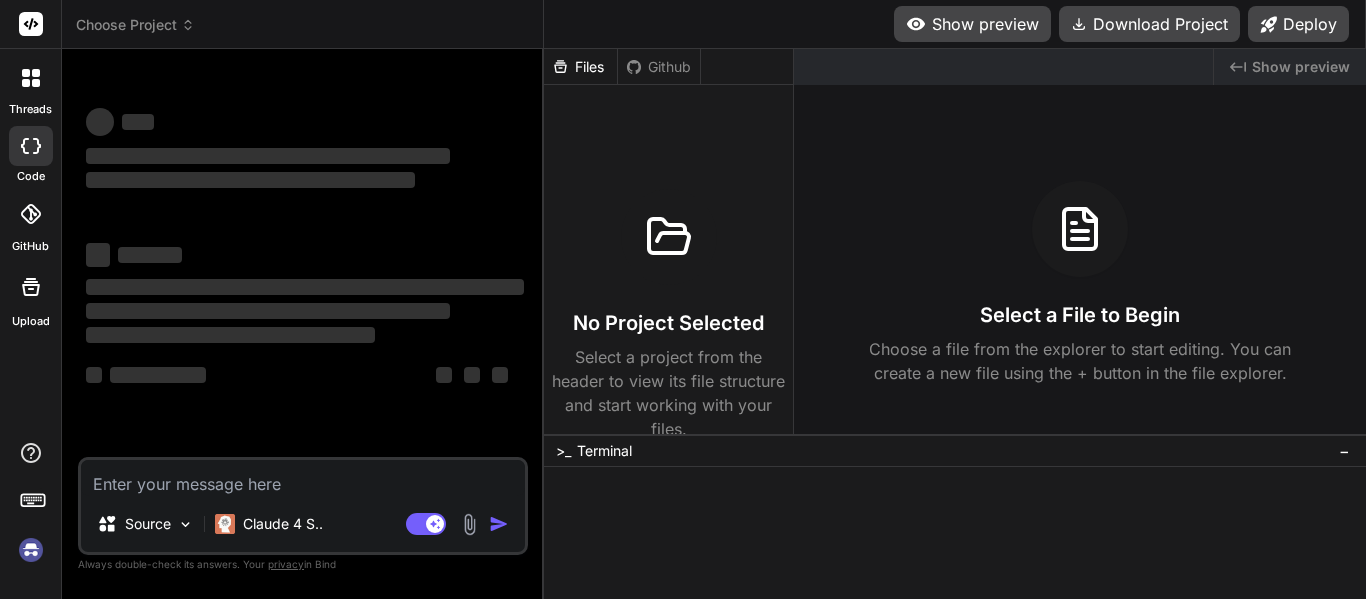 scroll, scrollTop: 0, scrollLeft: 0, axis: both 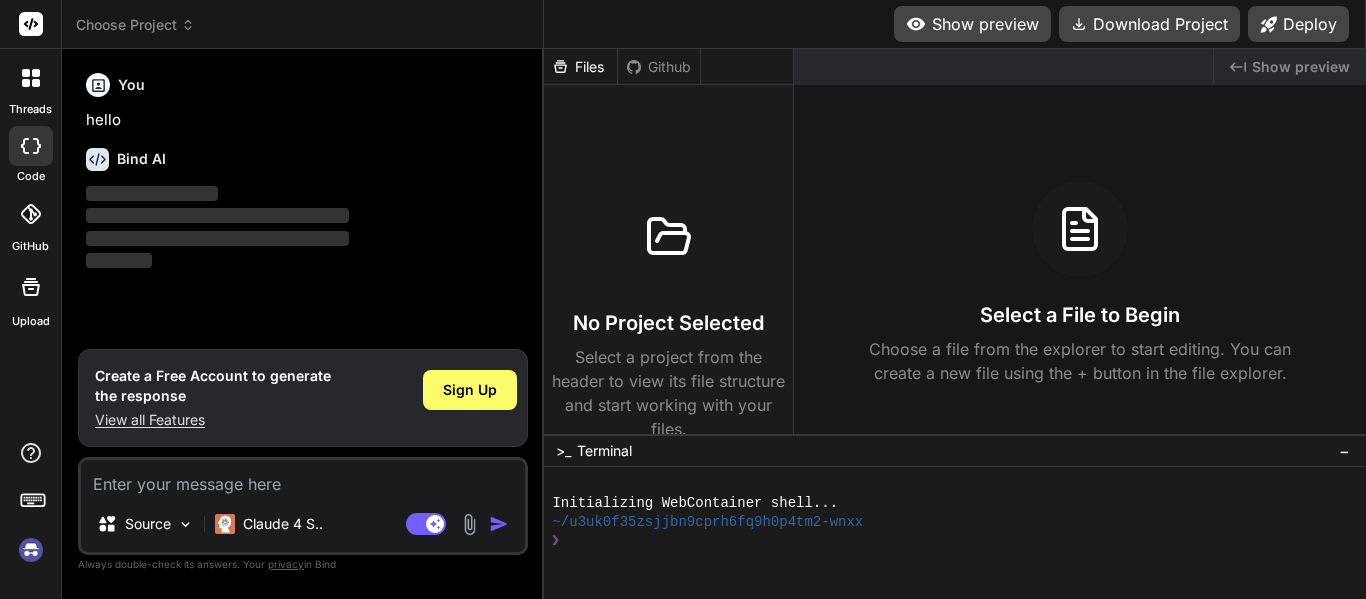 click at bounding box center [31, 550] 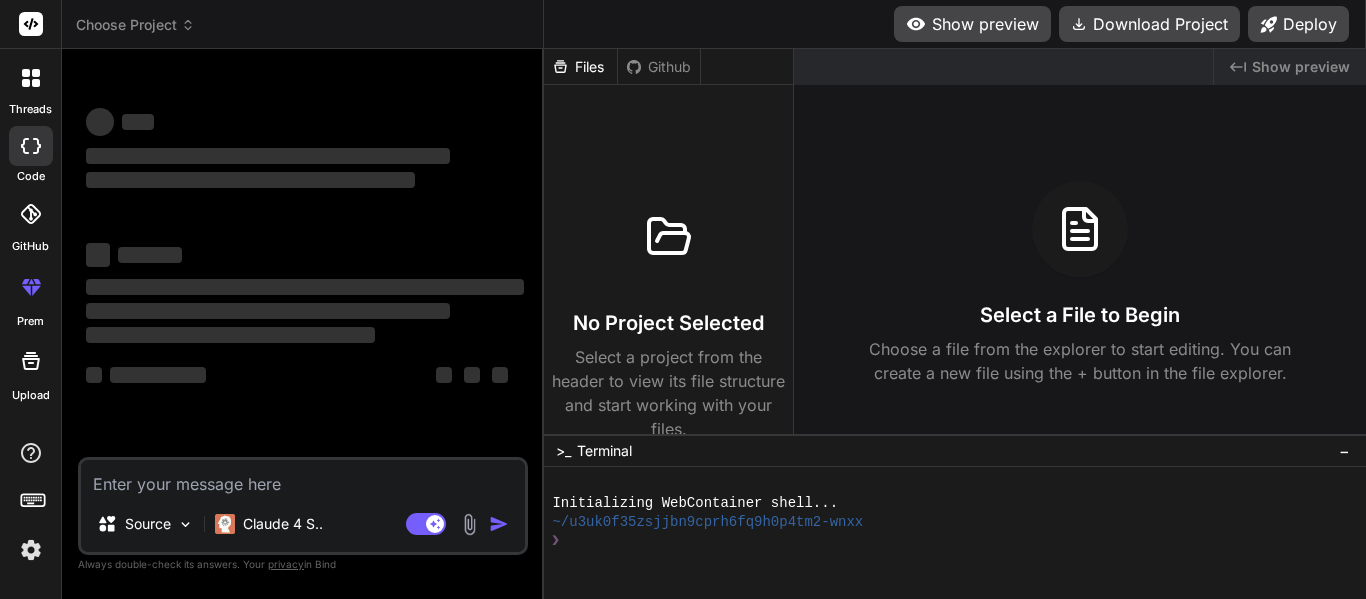 type on "x" 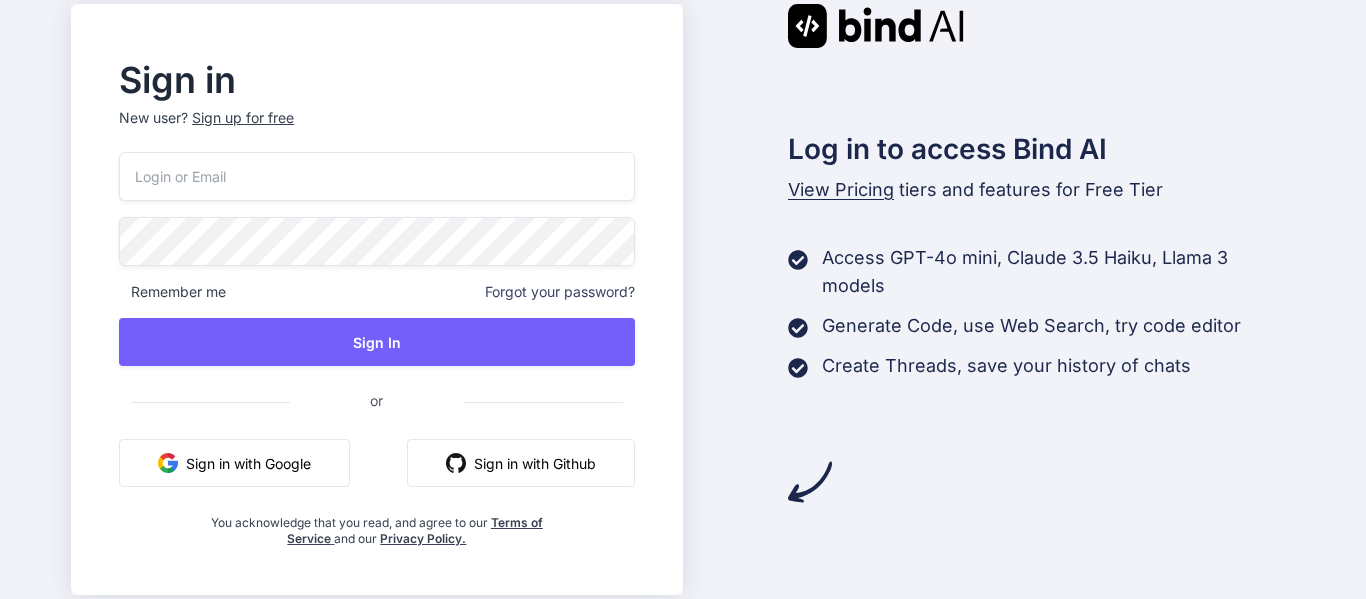 scroll, scrollTop: 0, scrollLeft: 0, axis: both 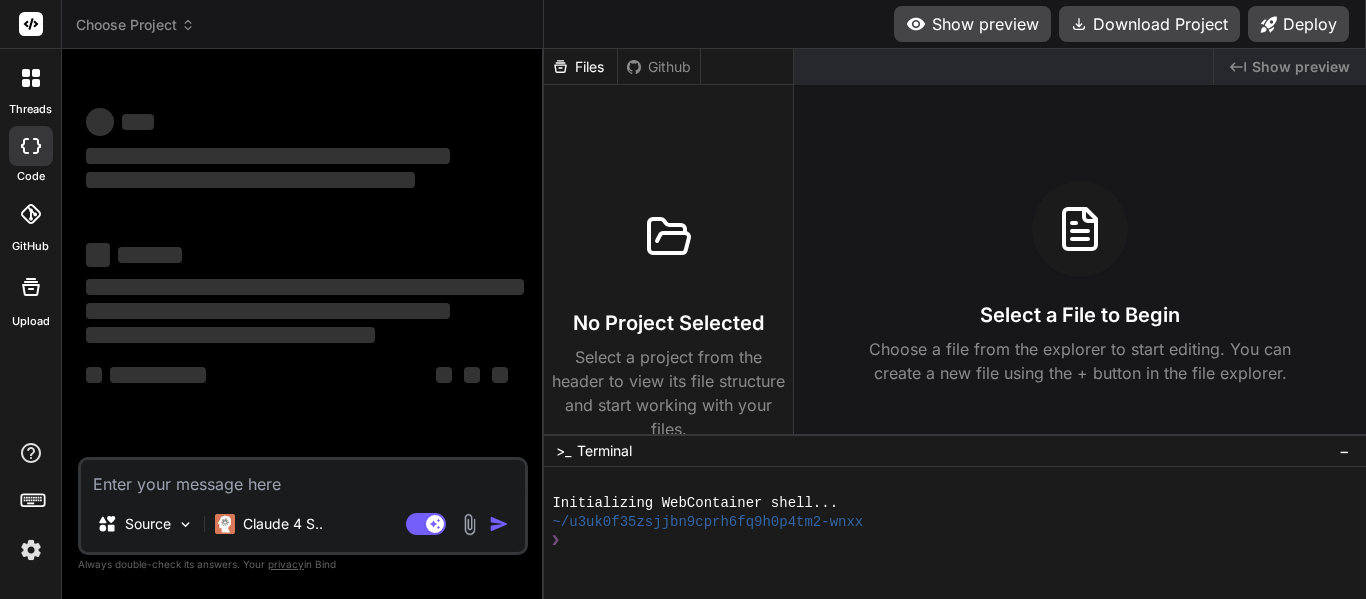 click at bounding box center (31, 550) 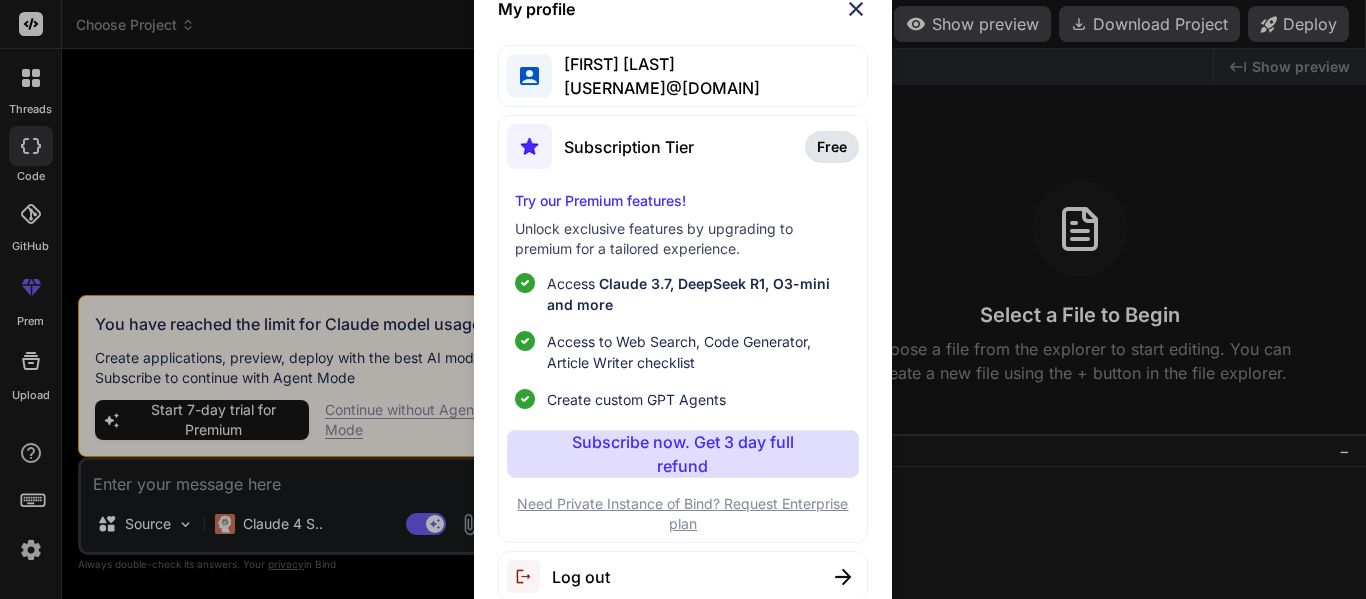 click at bounding box center (856, 9) 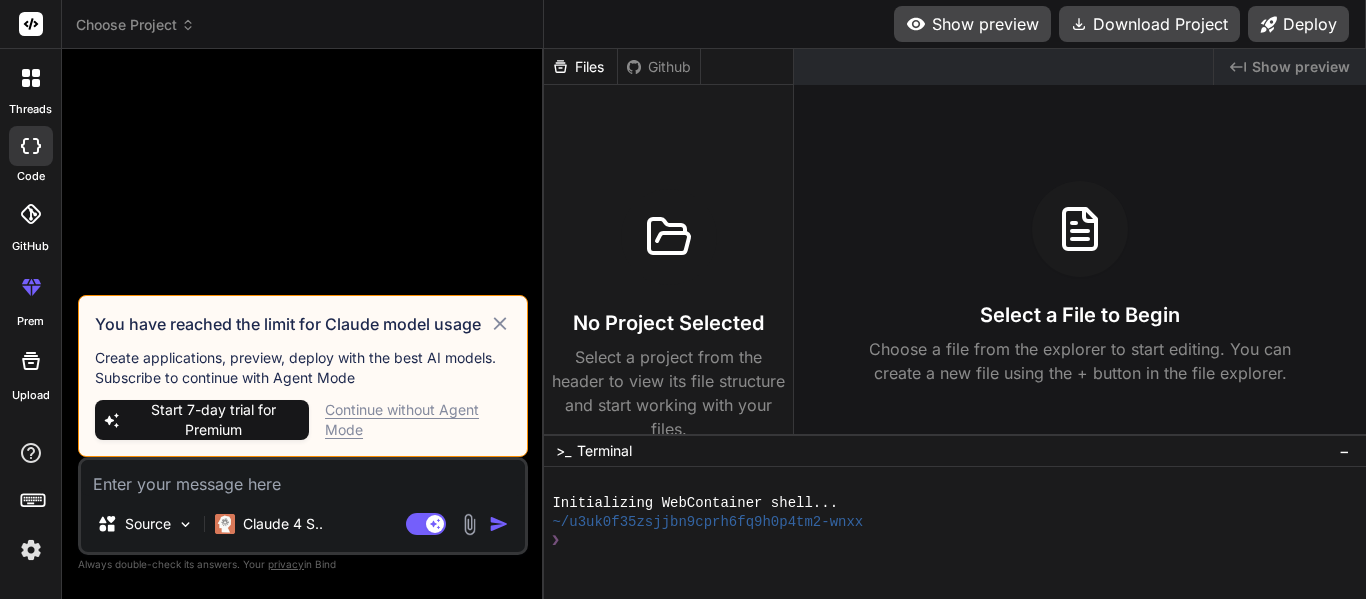 click 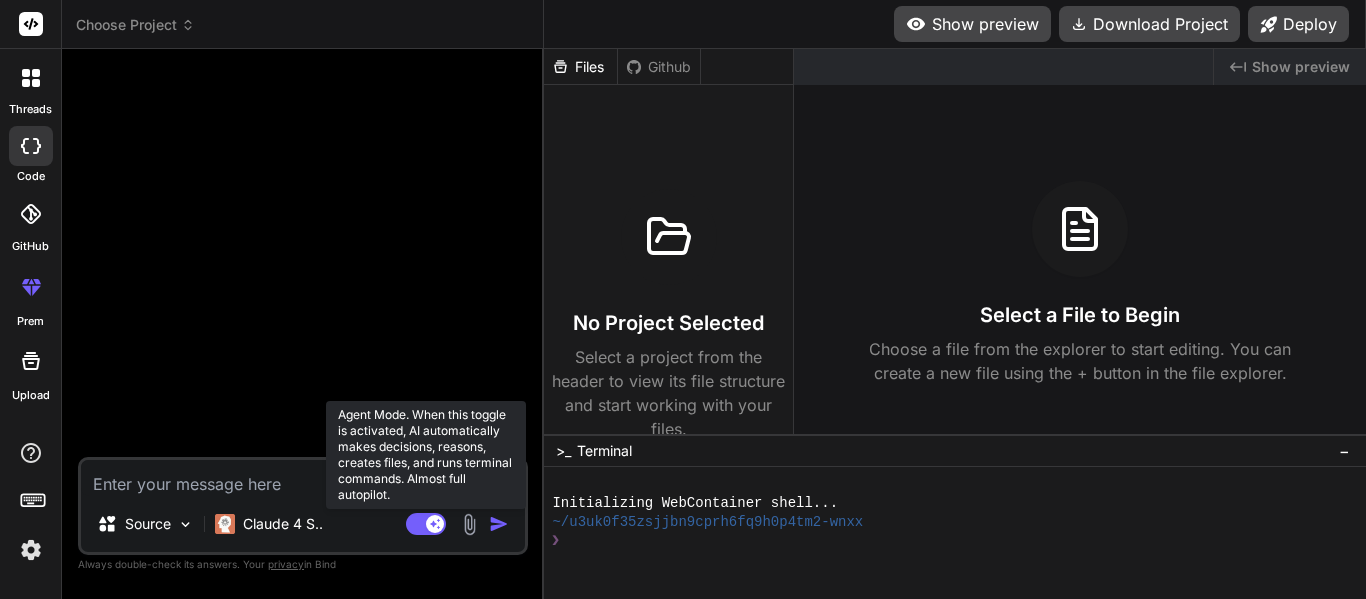 click 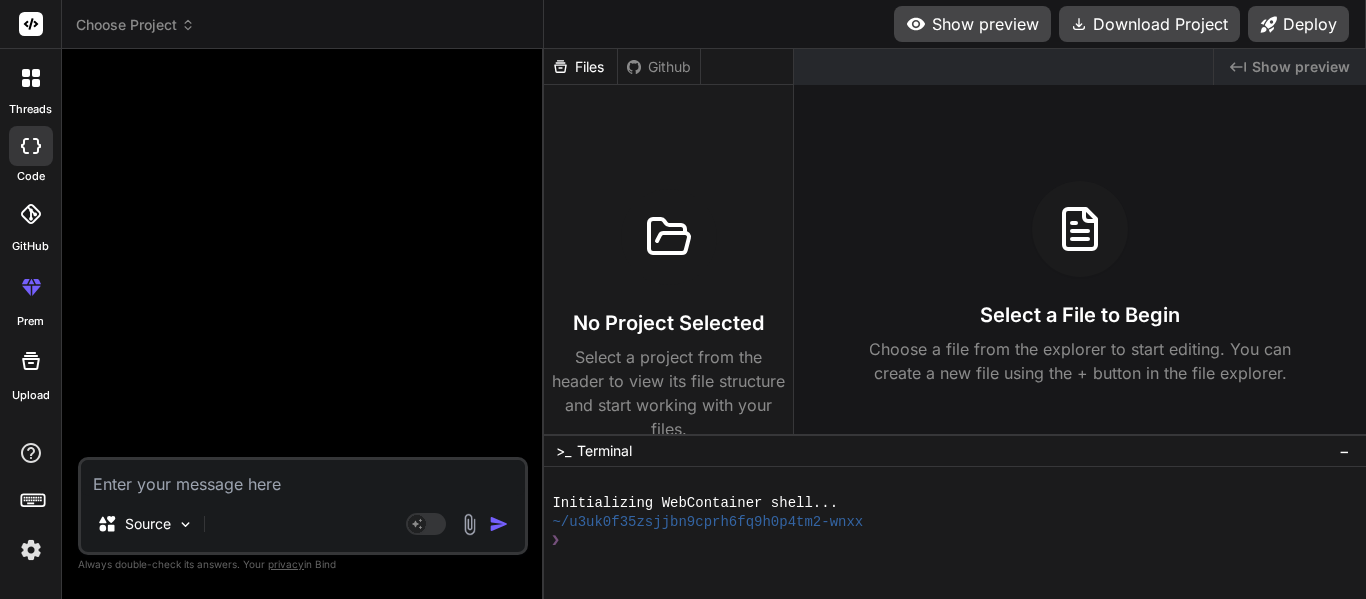 click at bounding box center [303, 478] 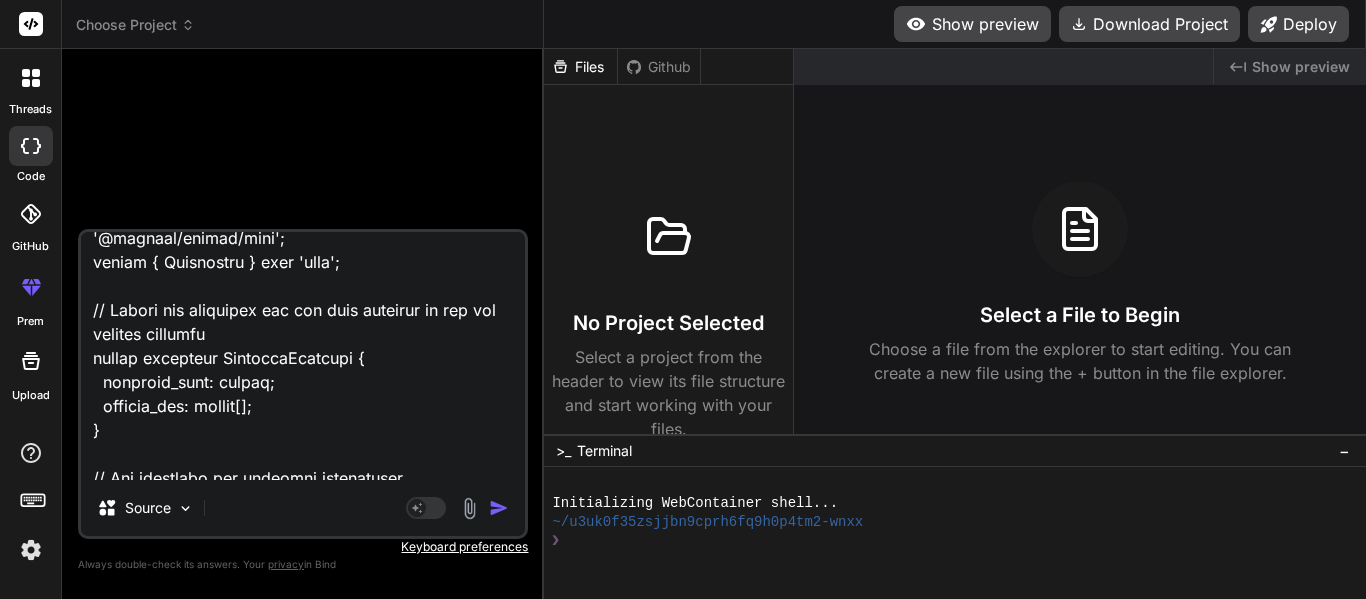 scroll, scrollTop: 0, scrollLeft: 0, axis: both 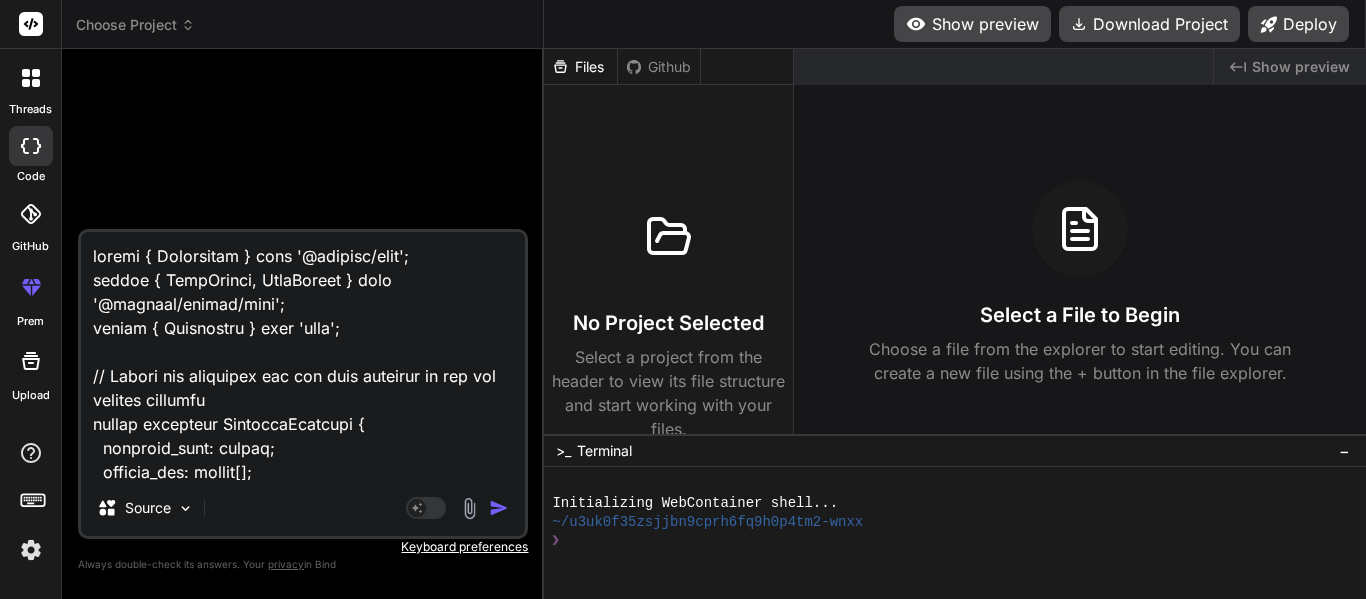 type 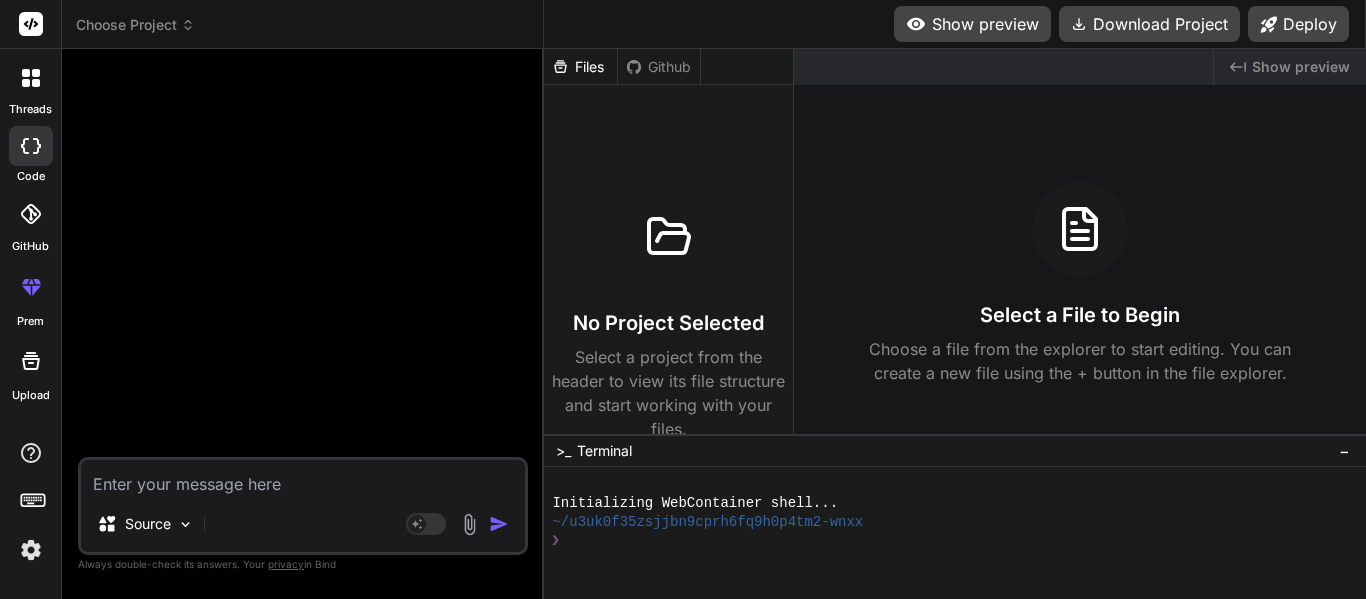click at bounding box center [303, 478] 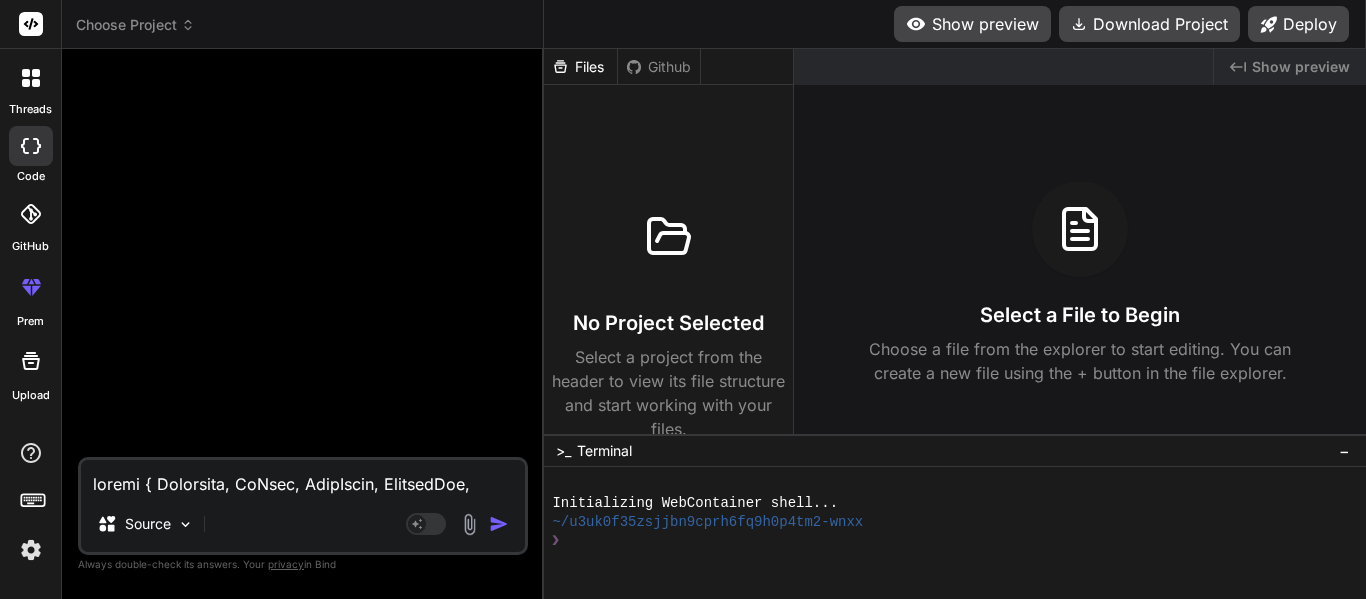 type on "x" 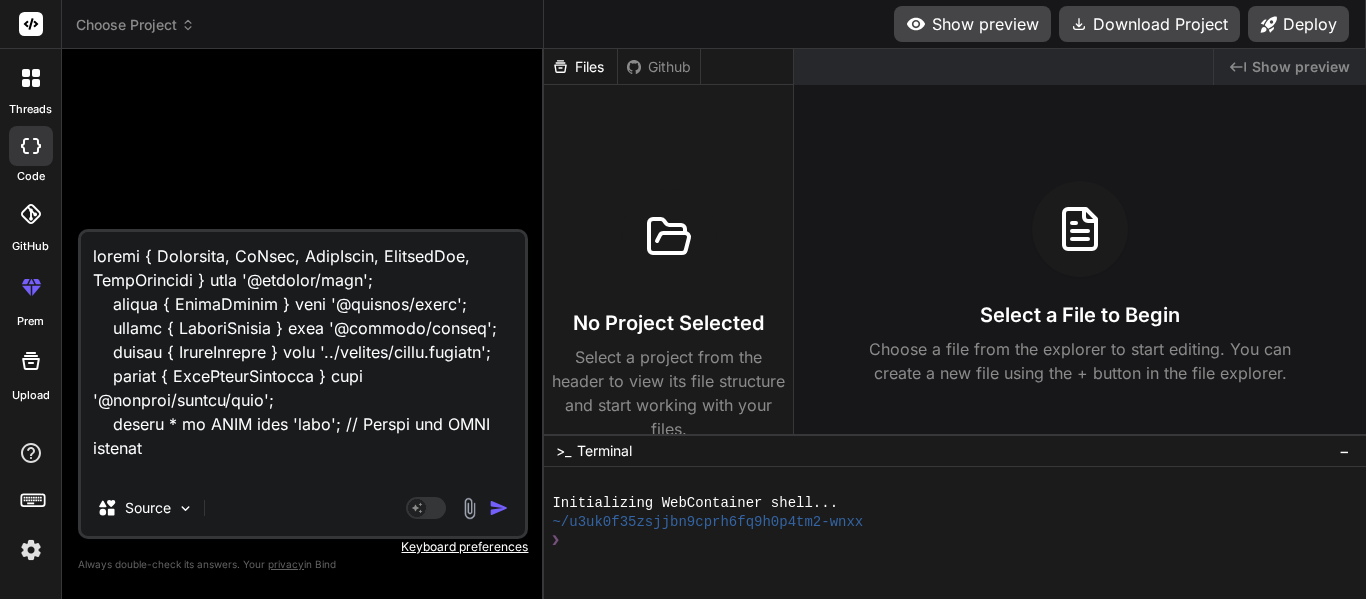 scroll, scrollTop: 32090, scrollLeft: 0, axis: vertical 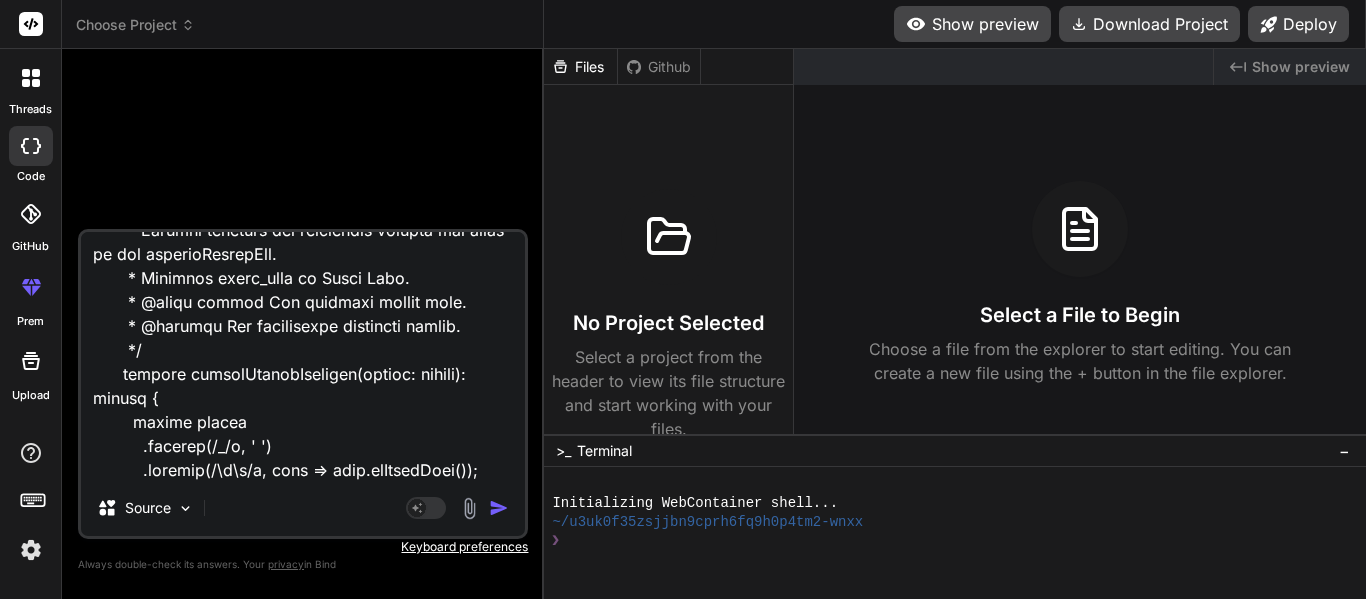 paste on "import { Injectable } from '@angular/core';
import { HttpClient, HttpParams } from '@angular/common/http';
import { Observable } from 'rxjs';
// Define the interface for the data returned by the new backend endpoint
export interface ImportedCategory {
category_name: string;
project_ids: number[];
}
@Injectable({
providedIn: 'root'
})
export class ExcelService {
private baseUrl = 'http://localhost:5077/api';
constructor(private http: HttpClient) { }
uploadExcel(excelData: any[], category: string): Observable<any> {
return this.http.post(`${this.baseUrl}/upload-excel`, { excelData, category });
}
getProjects(projectIds?: number[]): Observable<any[]> {
let params = new HttpParams();
if (projectIds && projectIds.length > 0) {
params = params.set('projectIds', projectIds.join(','));
}
return this.http.get<any[]>(`${this.baseUrl}/projects`, { params });
}
updateProje..." 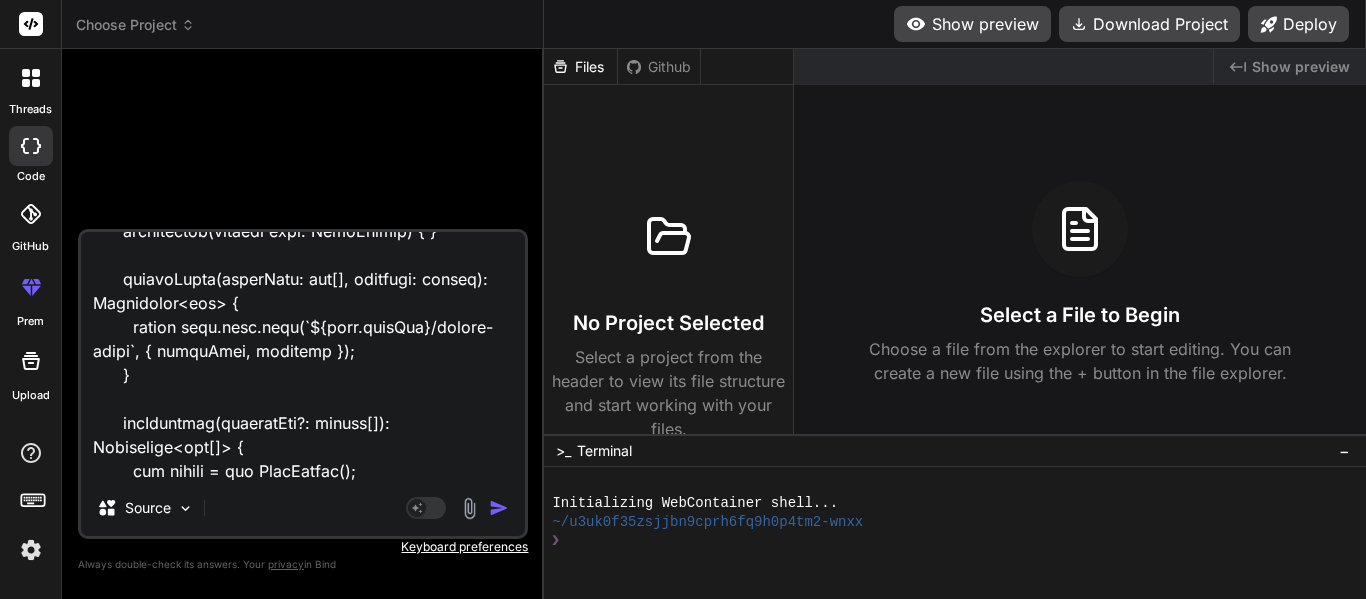 scroll, scrollTop: 32831, scrollLeft: 0, axis: vertical 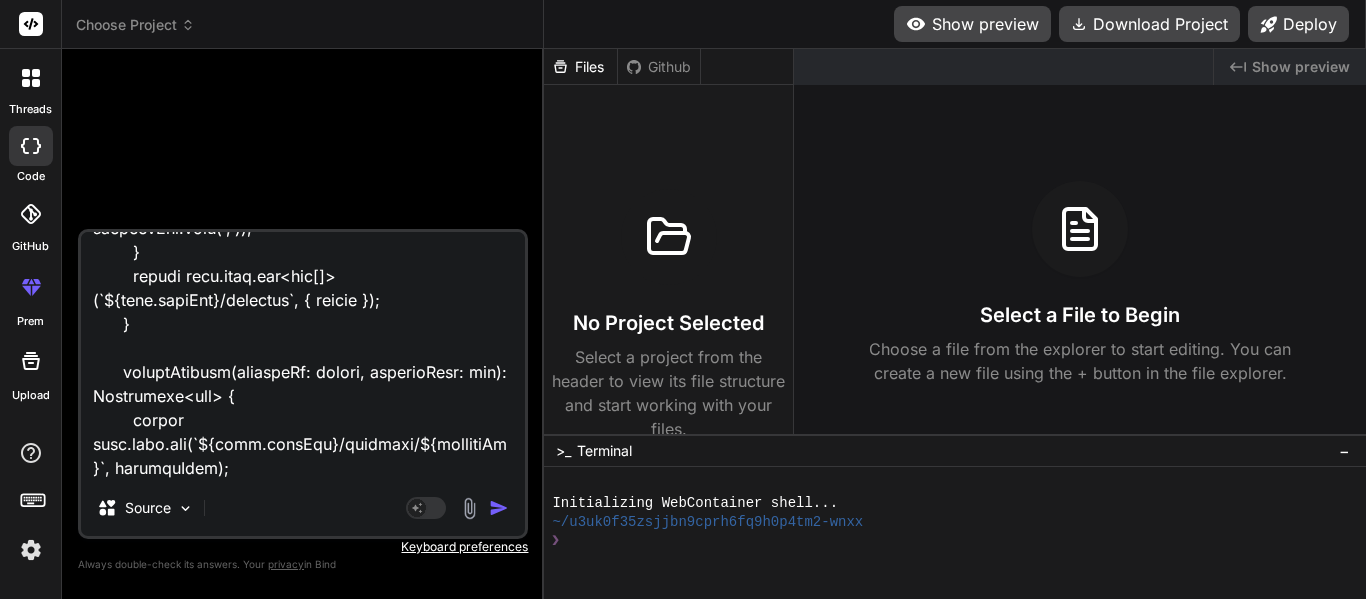paste on "const express = require('express');
const { Pool } = require('pg');
const cors = require('cors');
const app = express();
const port = 5077;
app.use(cors());
app.use(express.json({ limit: '100mb' }));
app.use(express.urlencoded({ extended: true, limit: '100mb' }));
const pool = new Pool({
user: 'postgres',
host: 'localhost',
database: 'ExcelInfo',
password: 'postgresql',
port: 5432,
});
// Helper functions
function getValueOrNull(value) {
if (value === undefined || value === null) return null;
const strVal = String(value).trim();
return strVal === '' ? null : strVal;
}
function getNumericValueOrNull(value) {
if (value === undefined || value === null || value === '') return null;
const cleaned = String(value).replace(/,/g, '');
const num = Number(cleaned);
return isNaN(num) ? null : num;
}
/**
* Converts a value to a Date object or null if invalid.
* Ensures that only valid Date objects or null are returned for database insertion.
* @param value The input value, expected to be..." 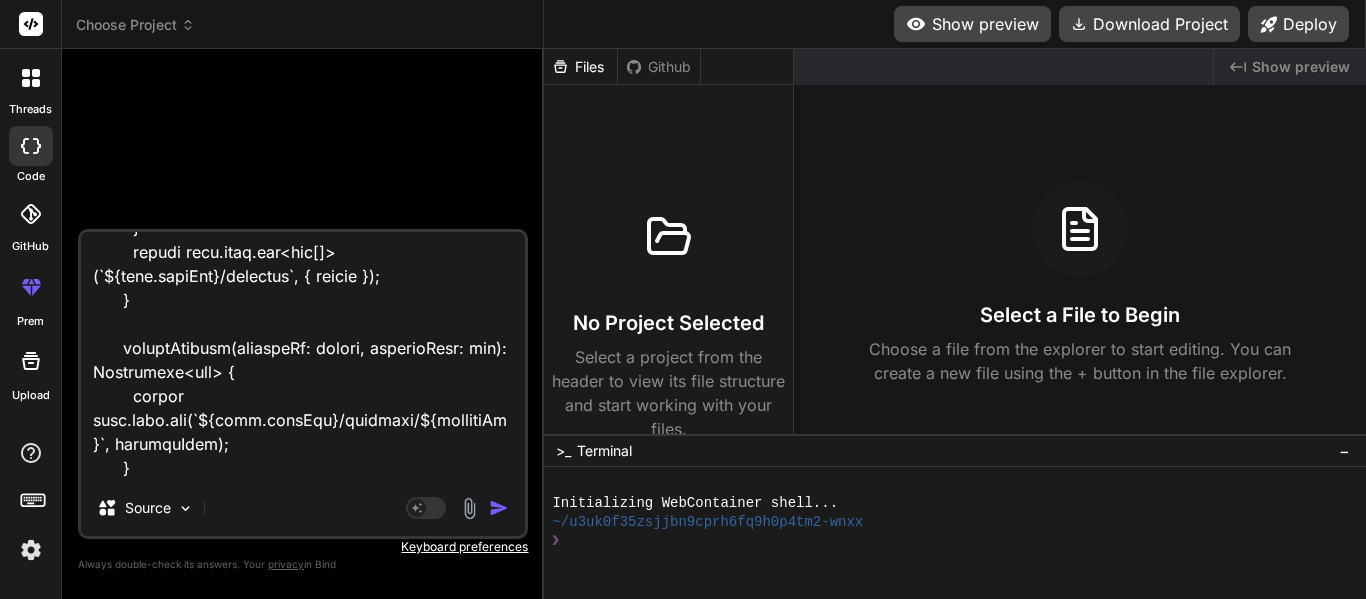 type on "x" 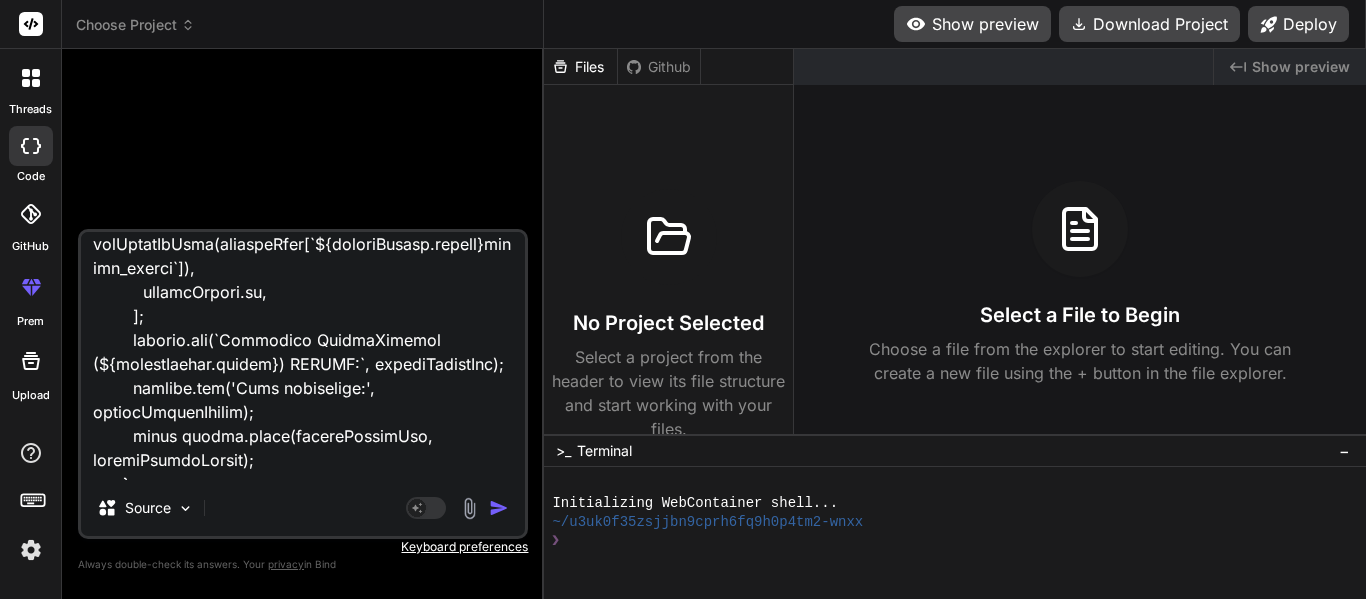 scroll, scrollTop: 64636, scrollLeft: 0, axis: vertical 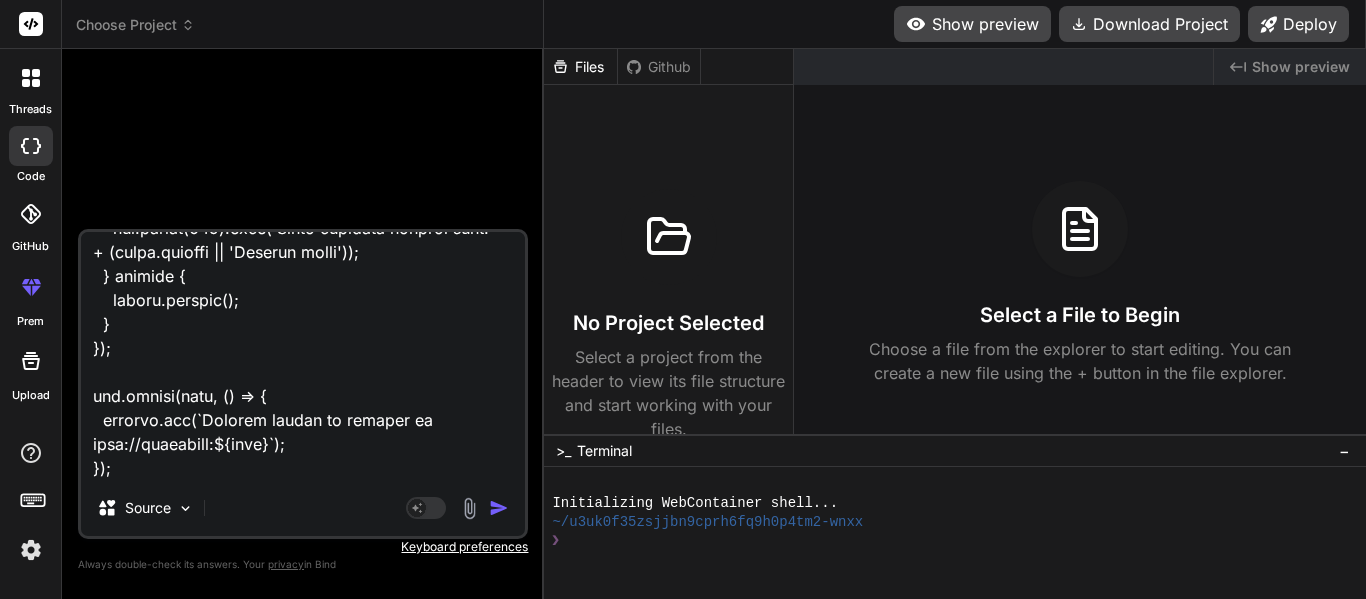 click at bounding box center [303, 356] 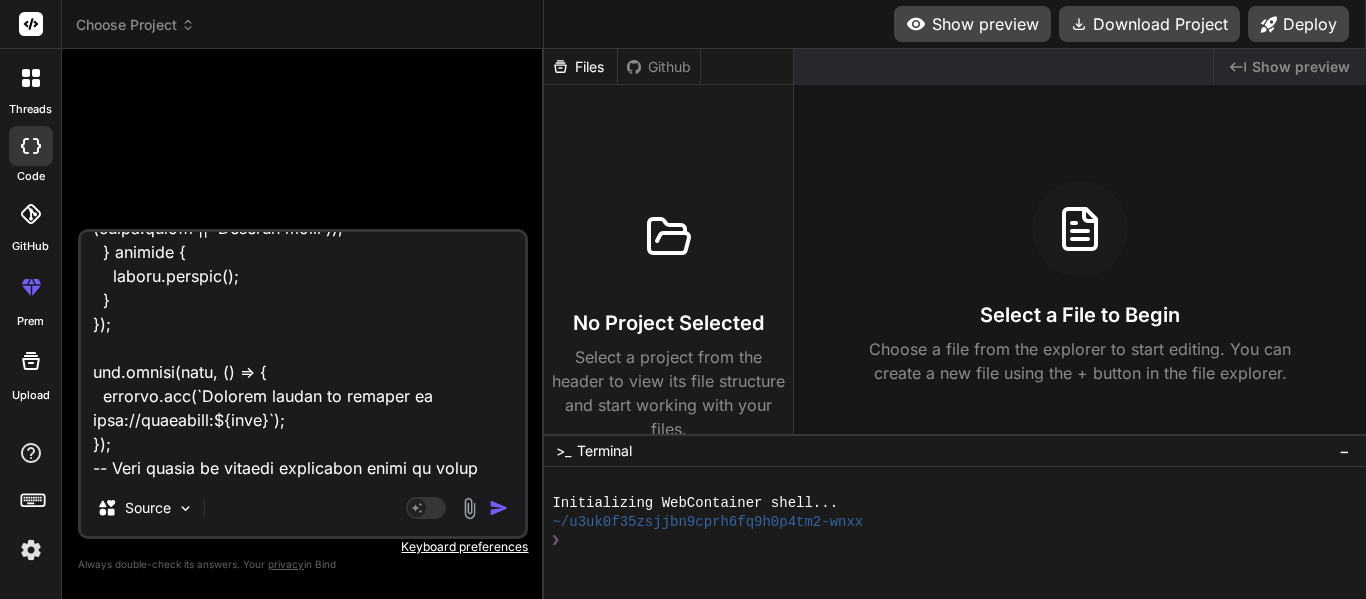 type on "x" 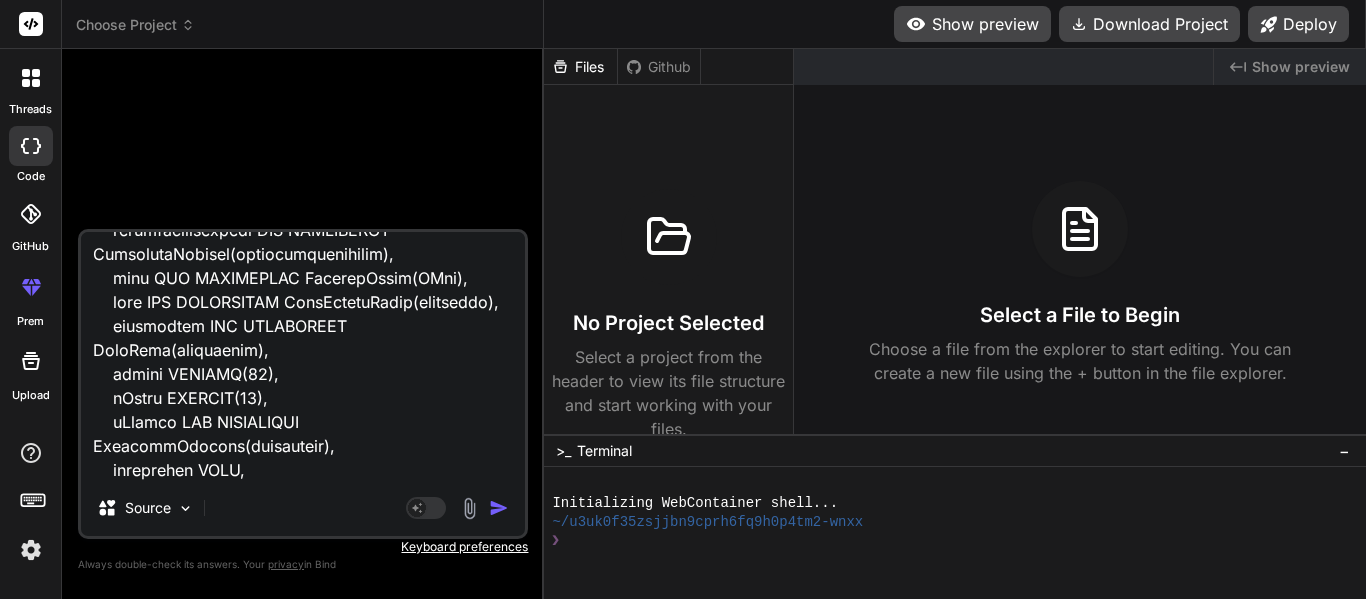 type on "import { Component, OnInit, ViewChild, ElementRef, HostListener } from '@angular/core';
import { FormsModule } from '@angular/forms';
import { CommonModule } from '@angular/common';
import { ExcelService } from '../service/excel.service';
import { HttpErrorResponse } from '@angular/common/http';
import * as XLSX from 'xlsx'; // Import the XLSX library
interface ExcelFile {
name: string;
category: string;
uploadedAt: Date;
data?: any[];
}
interface EditableExcelData {
headers: { dbName: string; displayName: string; }[]; // Store both DB name and display name
rows: any[];
}
// New interface for loaded categories
interface LoadedCategory {
name: string;
projectIds: number[];
}
@Component({
selector: 'app-dashboard',
standalone: true,
imports: [ FormsModule, CommonModule, ],
templateUrl: './dashboard.component.html',
styleUrls: ['./dashboard.component.css']
})
export cla..." 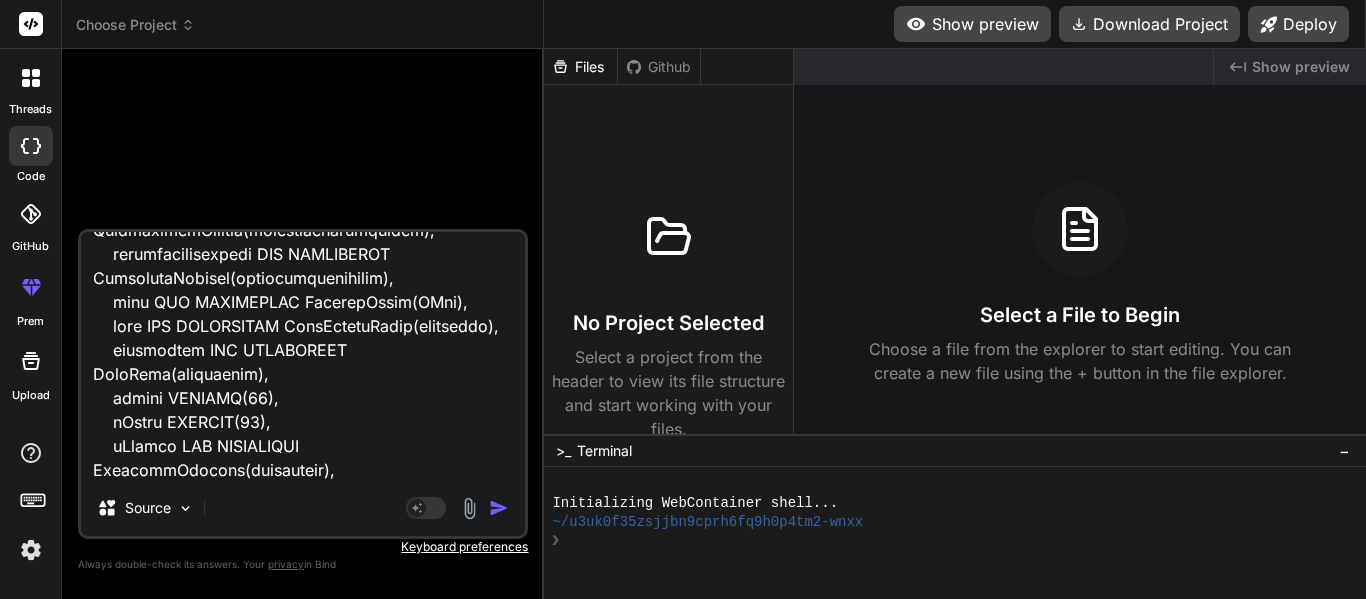 type on "import { Component, OnInit, ViewChild, ElementRef, HostListener } from '@angular/core';
import { FormsModule } from '@angular/forms';
import { CommonModule } from '@angular/common';
import { ExcelService } from '../service/excel.service';
import { HttpErrorResponse } from '@angular/common/http';
import * as XLSX from 'xlsx'; // Import the XLSX library
interface ExcelFile {
name: string;
category: string;
uploadedAt: Date;
data?: any[];
}
interface EditableExcelData {
headers: { dbName: string; displayName: string; }[]; // Store both DB name and display name
rows: any[];
}
// New interface for loaded categories
interface LoadedCategory {
name: string;
projectIds: number[];
}
@Component({
selector: 'app-dashboard',
standalone: true,
imports: [ FormsModule, CommonModule, ],
templateUrl: './dashboard.component.html',
styleUrls: ['./dashboard.component.css']
})
export cla..." 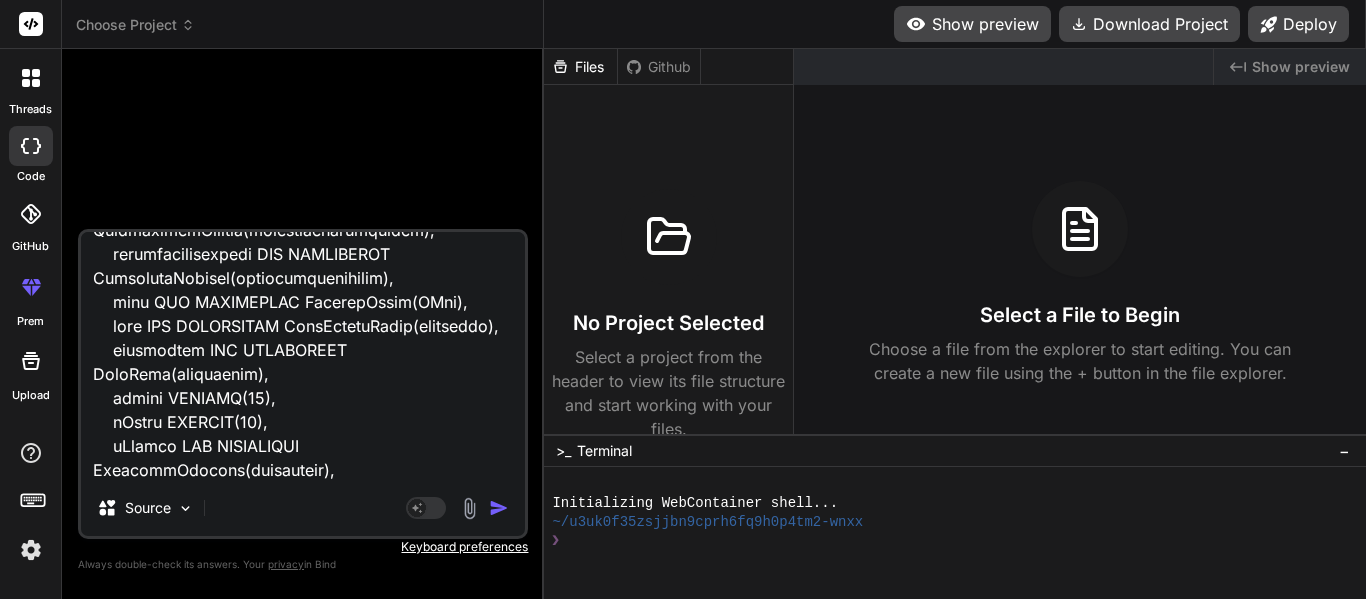 type on "import { Component, OnInit, ViewChild, ElementRef, HostListener } from '@angular/core';
import { FormsModule } from '@angular/forms';
import { CommonModule } from '@angular/common';
import { ExcelService } from '../service/excel.service';
import { HttpErrorResponse } from '@angular/common/http';
import * as XLSX from 'xlsx'; // Import the XLSX library
interface ExcelFile {
name: string;
category: string;
uploadedAt: Date;
data?: any[];
}
interface EditableExcelData {
headers: { dbName: string; displayName: string; }[]; // Store both DB name and display name
rows: any[];
}
// New interface for loaded categories
interface LoadedCategory {
name: string;
projectIds: number[];
}
@Component({
selector: 'app-dashboard',
standalone: true,
imports: [ FormsModule, CommonModule, ],
templateUrl: './dashboard.component.html',
styleUrls: ['./dashboard.component.css']
})
export cla..." 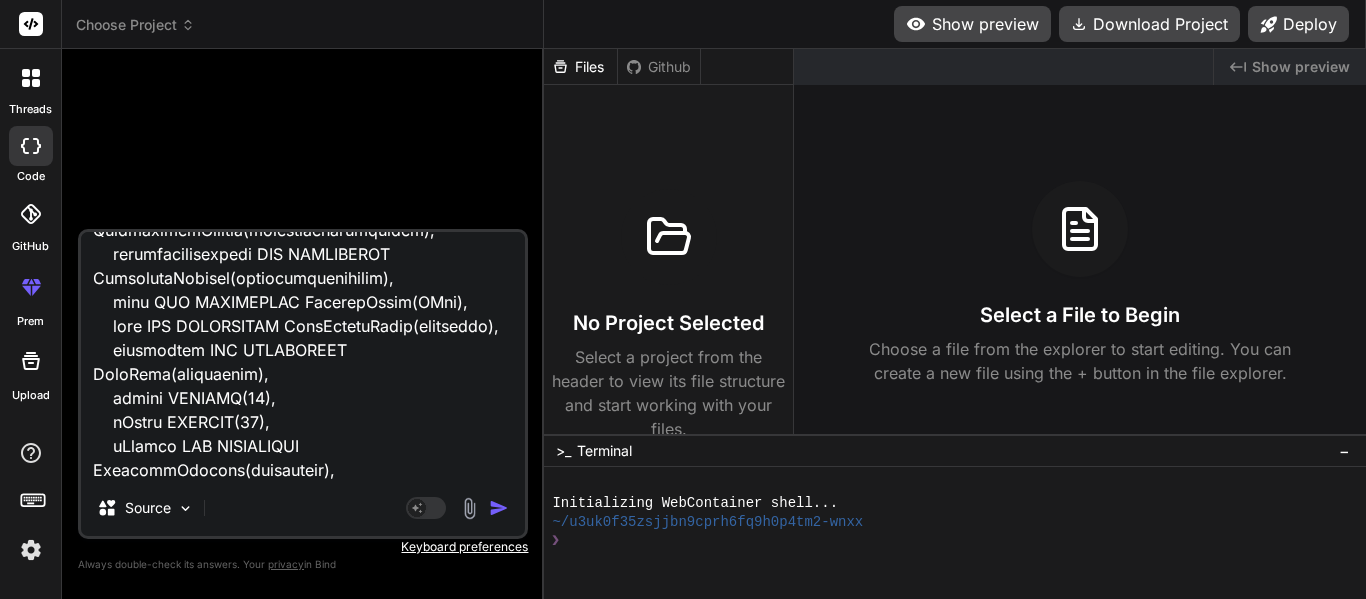 type on "import { Component, OnInit, ViewChild, ElementRef, HostListener } from '@angular/core';
import { FormsModule } from '@angular/forms';
import { CommonModule } from '@angular/common';
import { ExcelService } from '../service/excel.service';
import { HttpErrorResponse } from '@angular/common/http';
import * as XLSX from 'xlsx'; // Import the XLSX library
interface ExcelFile {
name: string;
category: string;
uploadedAt: Date;
data?: any[];
}
interface EditableExcelData {
headers: { dbName: string; displayName: string; }[]; // Store both DB name and display name
rows: any[];
}
// New interface for loaded categories
interface LoadedCategory {
name: string;
projectIds: number[];
}
@Component({
selector: 'app-dashboard',
standalone: true,
imports: [ FormsModule, CommonModule, ],
templateUrl: './dashboard.component.html',
styleUrls: ['./dashboard.component.css']
})
export cla..." 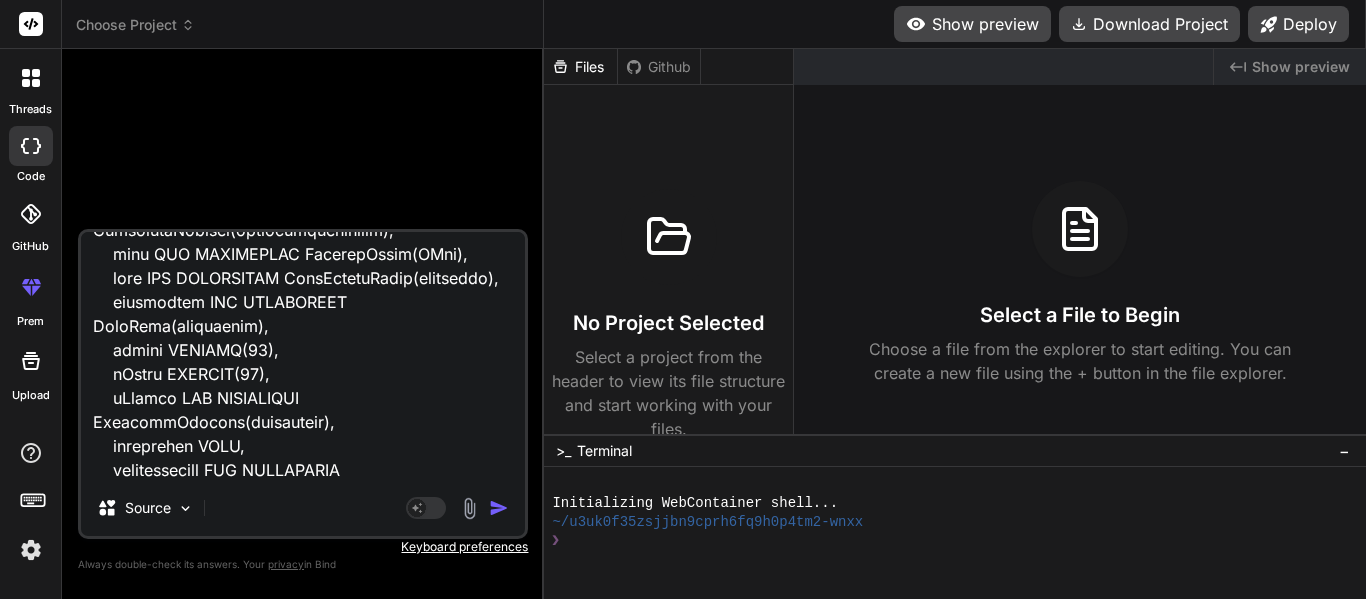 type on "import { Component, OnInit, ViewChild, ElementRef, HostListener } from '@angular/core';
import { FormsModule } from '@angular/forms';
import { CommonModule } from '@angular/common';
import { ExcelService } from '../service/excel.service';
import { HttpErrorResponse } from '@angular/common/http';
import * as XLSX from 'xlsx'; // Import the XLSX library
interface ExcelFile {
name: string;
category: string;
uploadedAt: Date;
data?: any[];
}
interface EditableExcelData {
headers: { dbName: string; displayName: string; }[]; // Store both DB name and display name
rows: any[];
}
// New interface for loaded categories
interface LoadedCategory {
name: string;
projectIds: number[];
}
@Component({
selector: 'app-dashboard',
standalone: true,
imports: [ FormsModule, CommonModule, ],
templateUrl: './dashboard.component.html',
styleUrls: ['./dashboard.component.css']
})
export cla..." 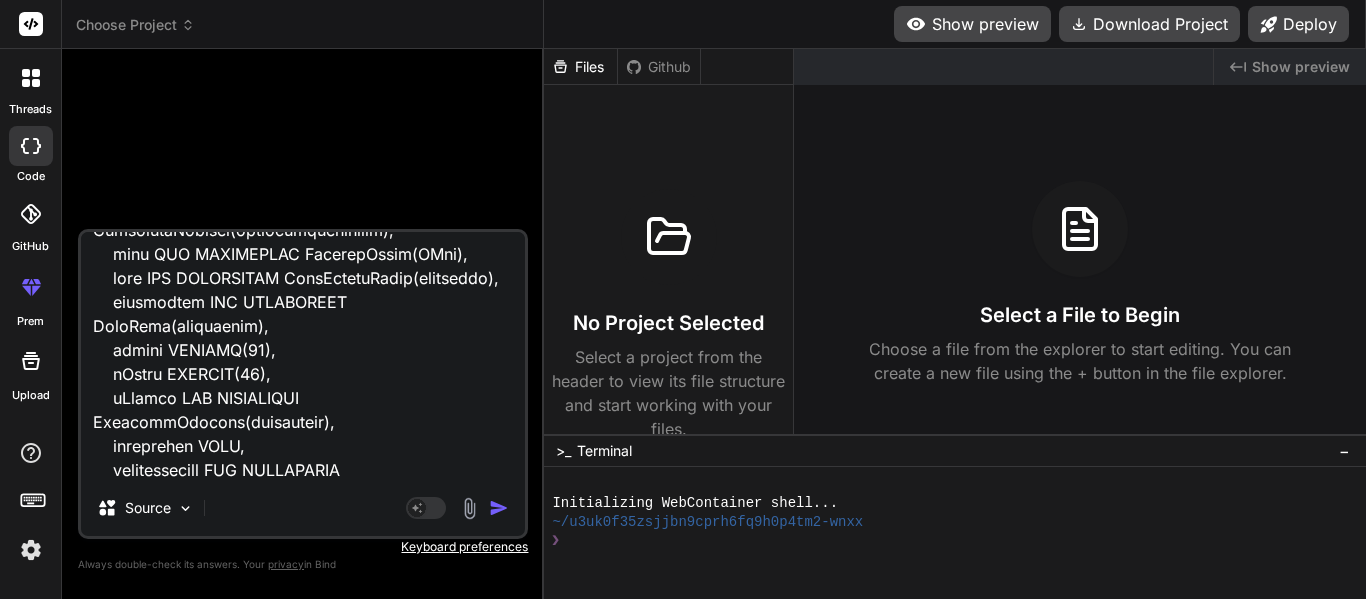 type on "import { Component, OnInit, ViewChild, ElementRef, HostListener } from '@angular/core';
import { FormsModule } from '@angular/forms';
import { CommonModule } from '@angular/common';
import { ExcelService } from '../service/excel.service';
import { HttpErrorResponse } from '@angular/common/http';
import * as XLSX from 'xlsx'; // Import the XLSX library
interface ExcelFile {
name: string;
category: string;
uploadedAt: Date;
data?: any[];
}
interface EditableExcelData {
headers: { dbName: string; displayName: string; }[]; // Store both DB name and display name
rows: any[];
}
// New interface for loaded categories
interface LoadedCategory {
name: string;
projectIds: number[];
}
@Component({
selector: 'app-dashboard',
standalone: true,
imports: [ FormsModule, CommonModule, ],
templateUrl: './dashboard.component.html',
styleUrls: ['./dashboard.component.css']
})
export cla..." 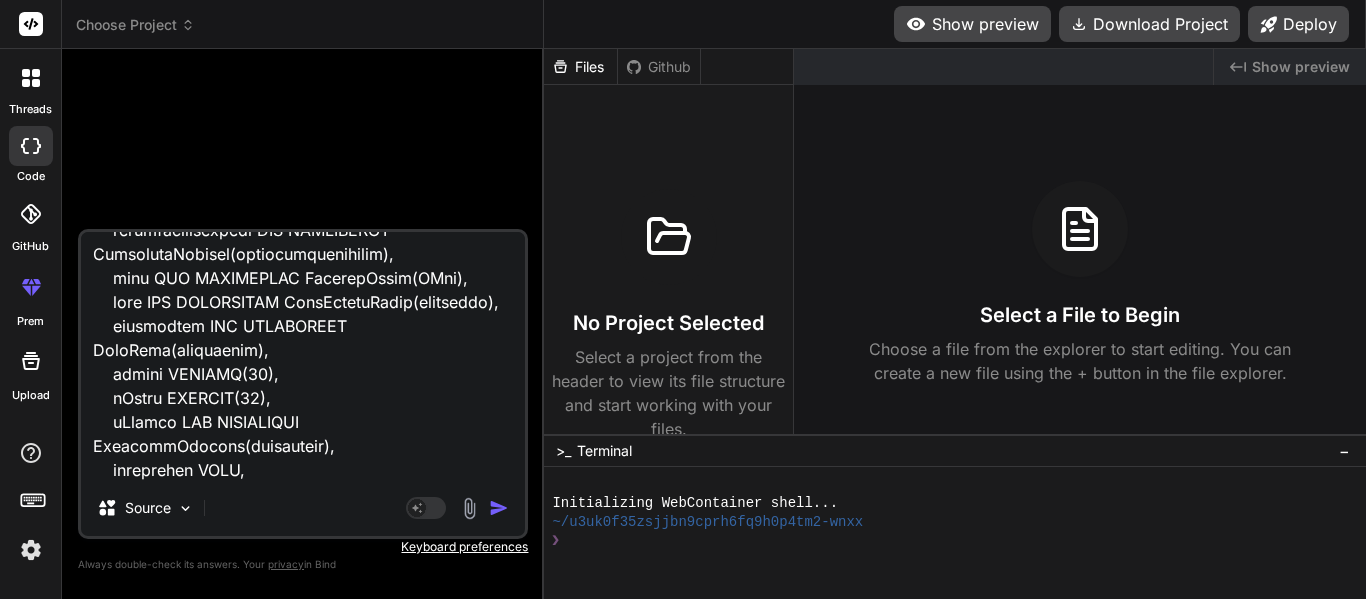 type on "import { Component, OnInit, ViewChild, ElementRef, HostListener } from '@angular/core';
import { FormsModule } from '@angular/forms';
import { CommonModule } from '@angular/common';
import { ExcelService } from '../service/excel.service';
import { HttpErrorResponse } from '@angular/common/http';
import * as XLSX from 'xlsx'; // Import the XLSX library
interface ExcelFile {
name: string;
category: string;
uploadedAt: Date;
data?: any[];
}
interface EditableExcelData {
headers: { dbName: string; displayName: string; }[]; // Store both DB name and display name
rows: any[];
}
// New interface for loaded categories
interface LoadedCategory {
name: string;
projectIds: number[];
}
@Component({
selector: 'app-dashboard',
standalone: true,
imports: [ FormsModule, CommonModule, ],
templateUrl: './dashboard.component.html',
styleUrls: ['./dashboard.component.css']
})
export cla..." 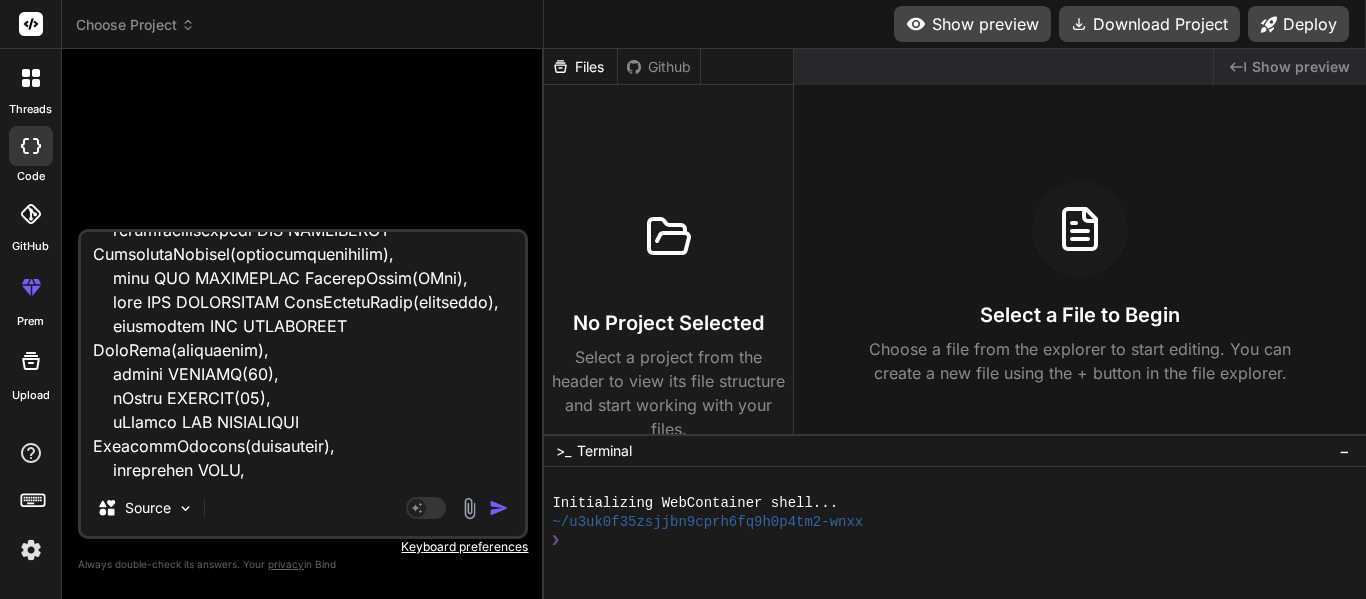 type on "x" 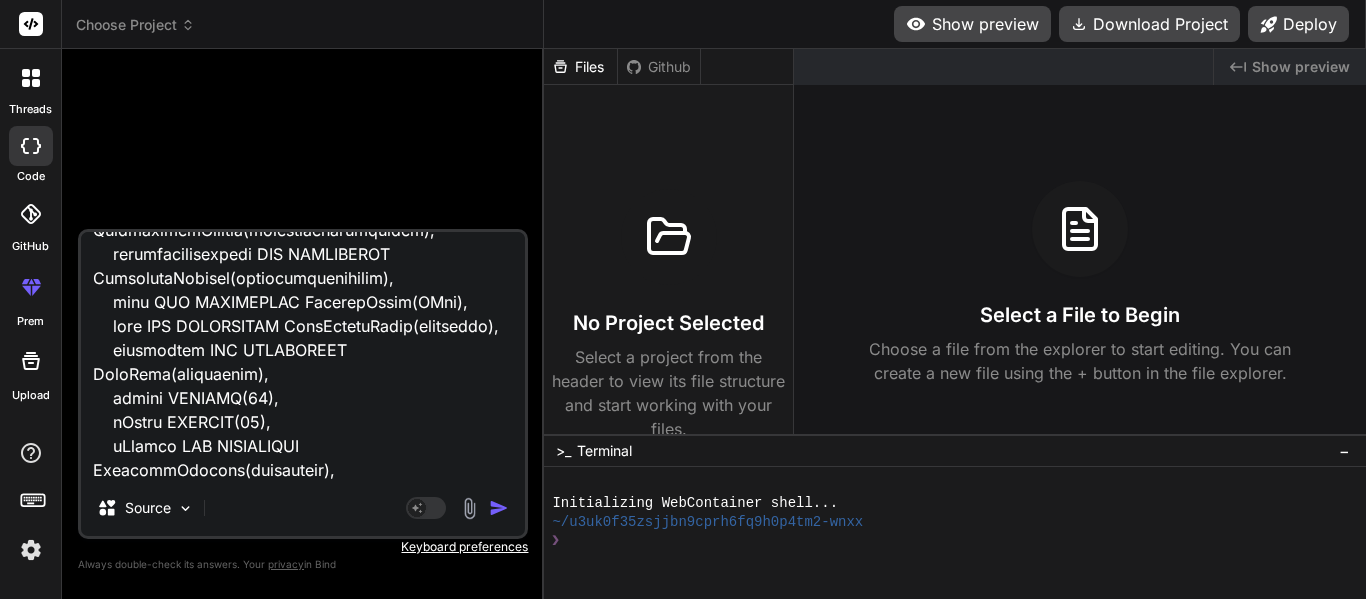 type on "x" 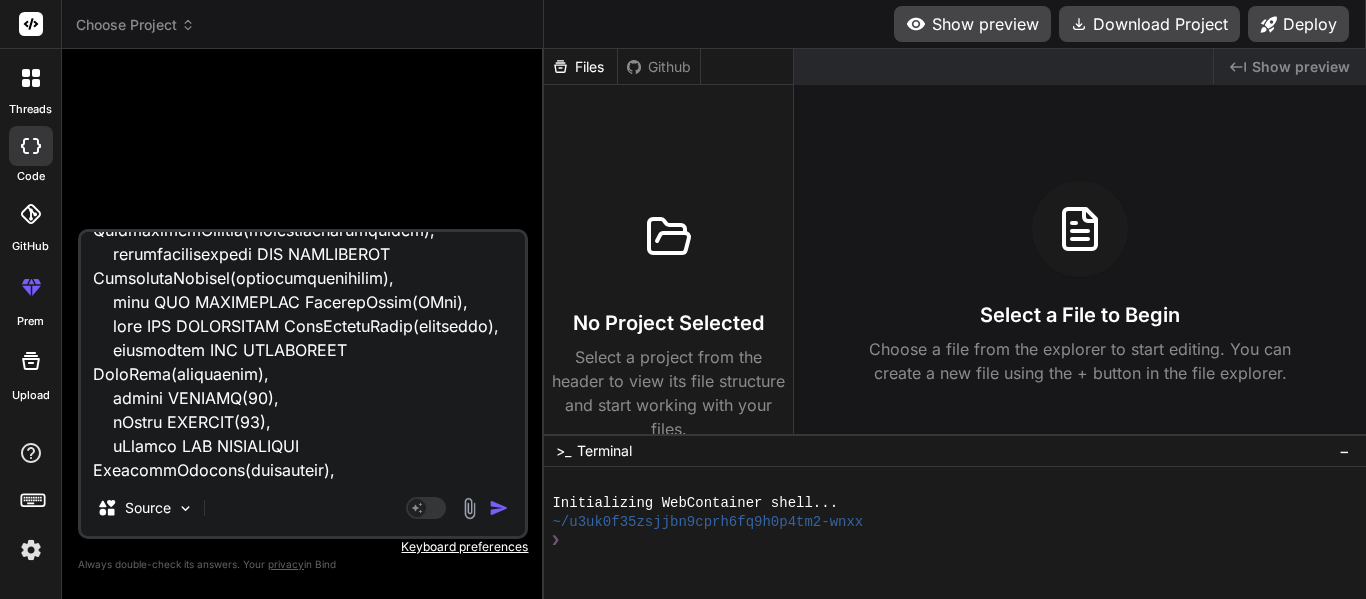 type on "import { Component, OnInit, ViewChild, ElementRef, HostListener } from '@angular/core';
import { FormsModule } from '@angular/forms';
import { CommonModule } from '@angular/common';
import { ExcelService } from '../service/excel.service';
import { HttpErrorResponse } from '@angular/common/http';
import * as XLSX from 'xlsx'; // Import the XLSX library
interface ExcelFile {
name: string;
category: string;
uploadedAt: Date;
data?: any[];
}
interface EditableExcelData {
headers: { dbName: string; displayName: string; }[]; // Store both DB name and display name
rows: any[];
}
// New interface for loaded categories
interface LoadedCategory {
name: string;
projectIds: number[];
}
@Component({
selector: 'app-dashboard',
standalone: true,
imports: [ FormsModule, CommonModule, ],
templateUrl: './dashboard.component.html',
styleUrls: ['./dashboard.component.css']
})
export cla..." 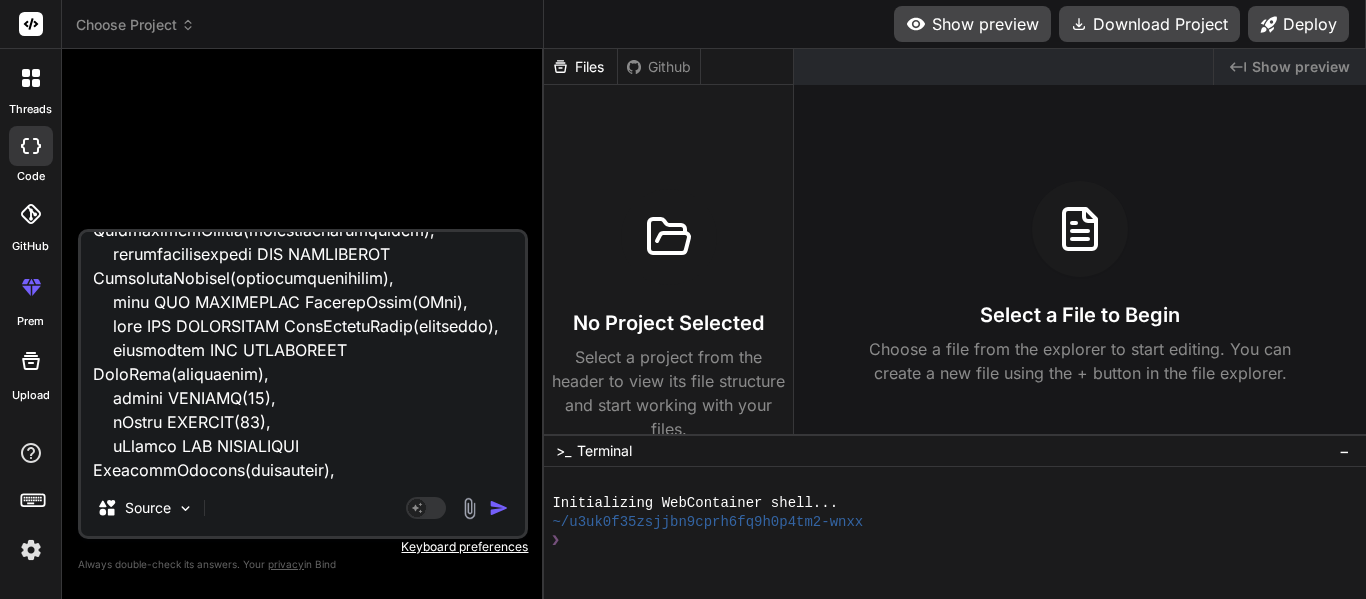 type on "import { Component, OnInit, ViewChild, ElementRef, HostListener } from '@angular/core';
import { FormsModule } from '@angular/forms';
import { CommonModule } from '@angular/common';
import { ExcelService } from '../service/excel.service';
import { HttpErrorResponse } from '@angular/common/http';
import * as XLSX from 'xlsx'; // Import the XLSX library
interface ExcelFile {
name: string;
category: string;
uploadedAt: Date;
data?: any[];
}
interface EditableExcelData {
headers: { dbName: string; displayName: string; }[]; // Store both DB name and display name
rows: any[];
}
// New interface for loaded categories
interface LoadedCategory {
name: string;
projectIds: number[];
}
@Component({
selector: 'app-dashboard',
standalone: true,
imports: [ FormsModule, CommonModule, ],
templateUrl: './dashboard.component.html',
styleUrls: ['./dashboard.component.css']
})
export cla..." 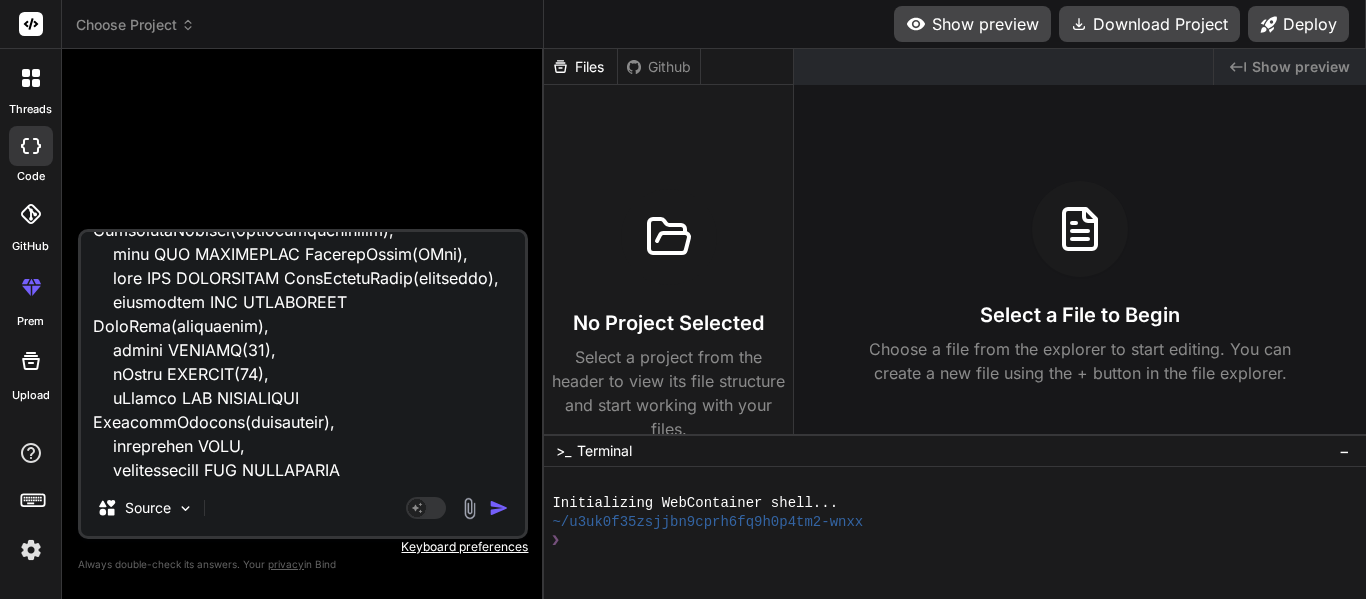 type on "import { Component, OnInit, ViewChild, ElementRef, HostListener } from '@angular/core';
import { FormsModule } from '@angular/forms';
import { CommonModule } from '@angular/common';
import { ExcelService } from '../service/excel.service';
import { HttpErrorResponse } from '@angular/common/http';
import * as XLSX from 'xlsx'; // Import the XLSX library
interface ExcelFile {
name: string;
category: string;
uploadedAt: Date;
data?: any[];
}
interface EditableExcelData {
headers: { dbName: string; displayName: string; }[]; // Store both DB name and display name
rows: any[];
}
// New interface for loaded categories
interface LoadedCategory {
name: string;
projectIds: number[];
}
@Component({
selector: 'app-dashboard',
standalone: true,
imports: [ FormsModule, CommonModule, ],
templateUrl: './dashboard.component.html',
styleUrls: ['./dashboard.component.css']
})
export cla..." 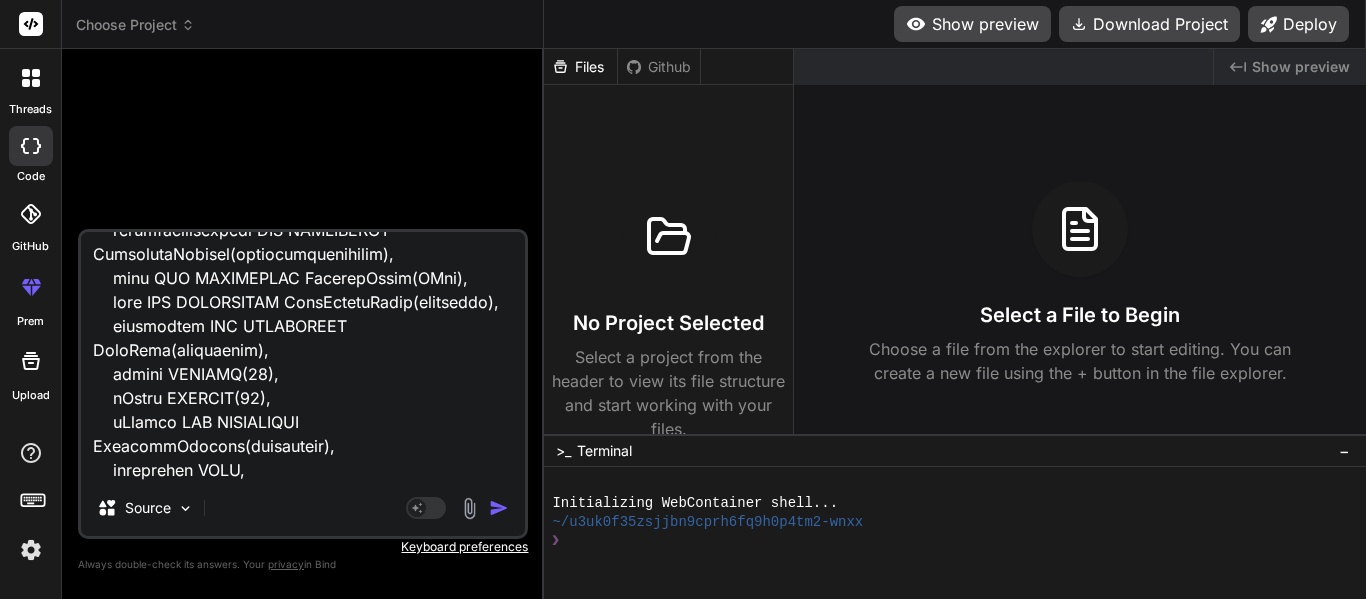 type on "import { Component, OnInit, ViewChild, ElementRef, HostListener } from '@angular/core';
import { FormsModule } from '@angular/forms';
import { CommonModule } from '@angular/common';
import { ExcelService } from '../service/excel.service';
import { HttpErrorResponse } from '@angular/common/http';
import * as XLSX from 'xlsx'; // Import the XLSX library
interface ExcelFile {
name: string;
category: string;
uploadedAt: Date;
data?: any[];
}
interface EditableExcelData {
headers: { dbName: string; displayName: string; }[]; // Store both DB name and display name
rows: any[];
}
// New interface for loaded categories
interface LoadedCategory {
name: string;
projectIds: number[];
}
@Component({
selector: 'app-dashboard',
standalone: true,
imports: [ FormsModule, CommonModule, ],
templateUrl: './dashboard.component.html',
styleUrls: ['./dashboard.component.css']
})
export cla..." 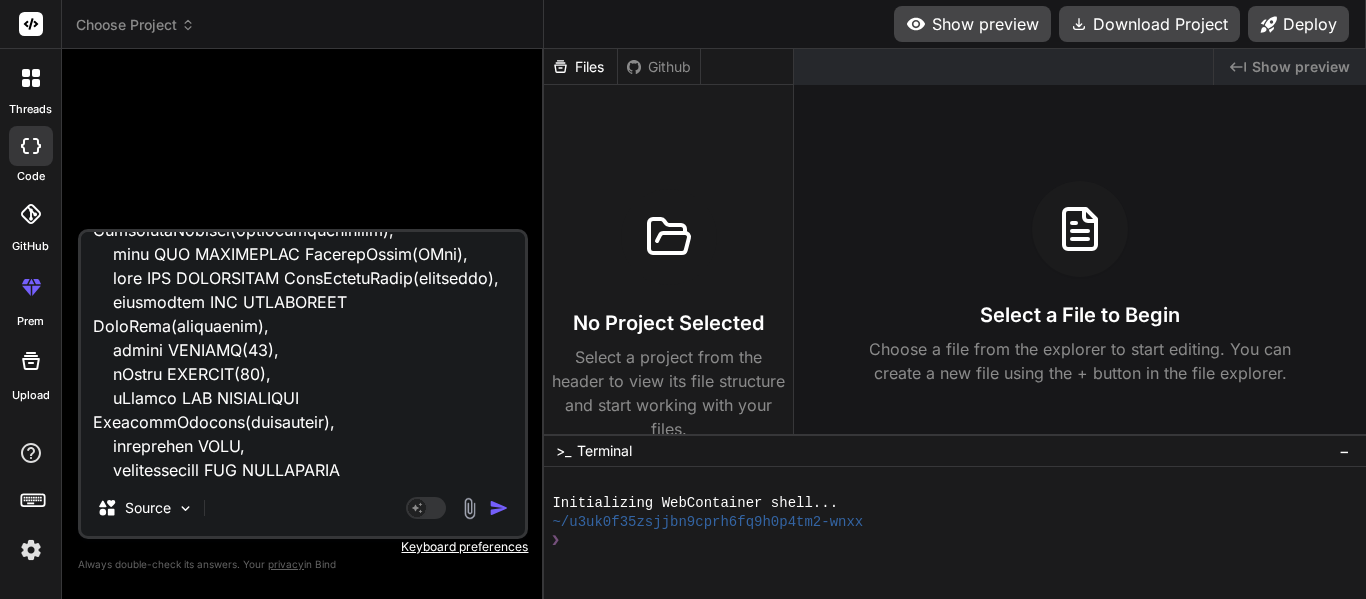 type on "import { Component, OnInit, ViewChild, ElementRef, HostListener } from '@angular/core';
import { FormsModule } from '@angular/forms';
import { CommonModule } from '@angular/common';
import { ExcelService } from '../service/excel.service';
import { HttpErrorResponse } from '@angular/common/http';
import * as XLSX from 'xlsx'; // Import the XLSX library
interface ExcelFile {
name: string;
category: string;
uploadedAt: Date;
data?: any[];
}
interface EditableExcelData {
headers: { dbName: string; displayName: string; }[]; // Store both DB name and display name
rows: any[];
}
// New interface for loaded categories
interface LoadedCategory {
name: string;
projectIds: number[];
}
@Component({
selector: 'app-dashboard',
standalone: true,
imports: [ FormsModule, CommonModule, ],
templateUrl: './dashboard.component.html',
styleUrls: ['./dashboard.component.css']
})
export cla..." 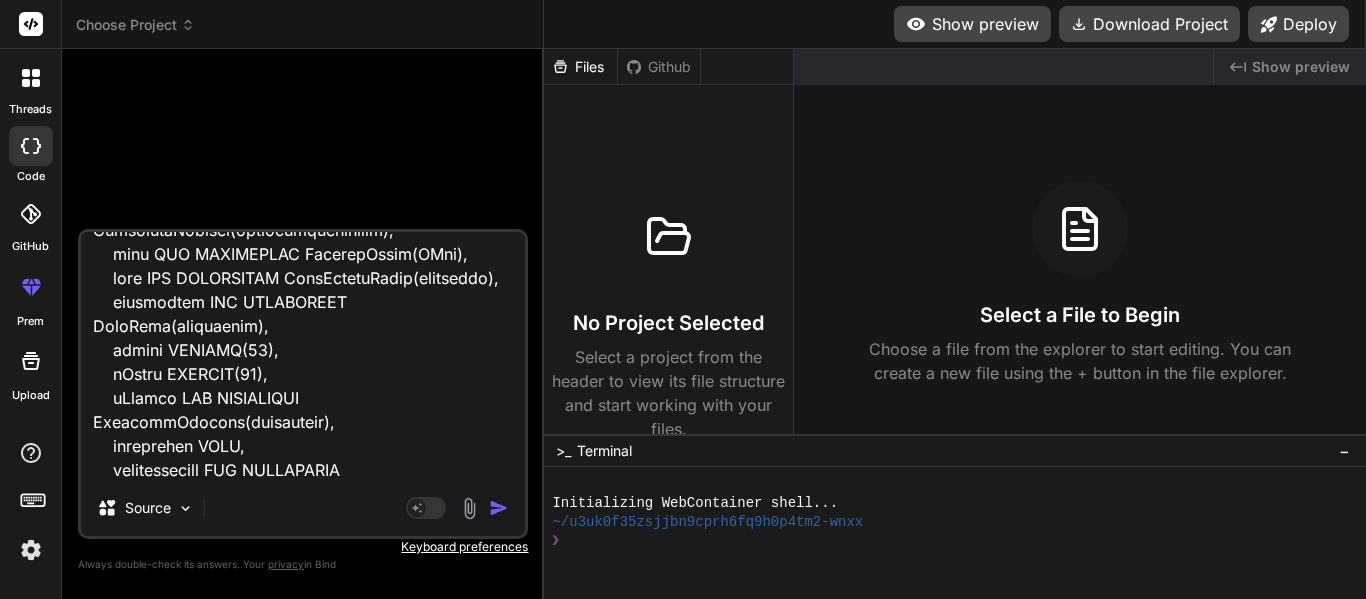 type on "x" 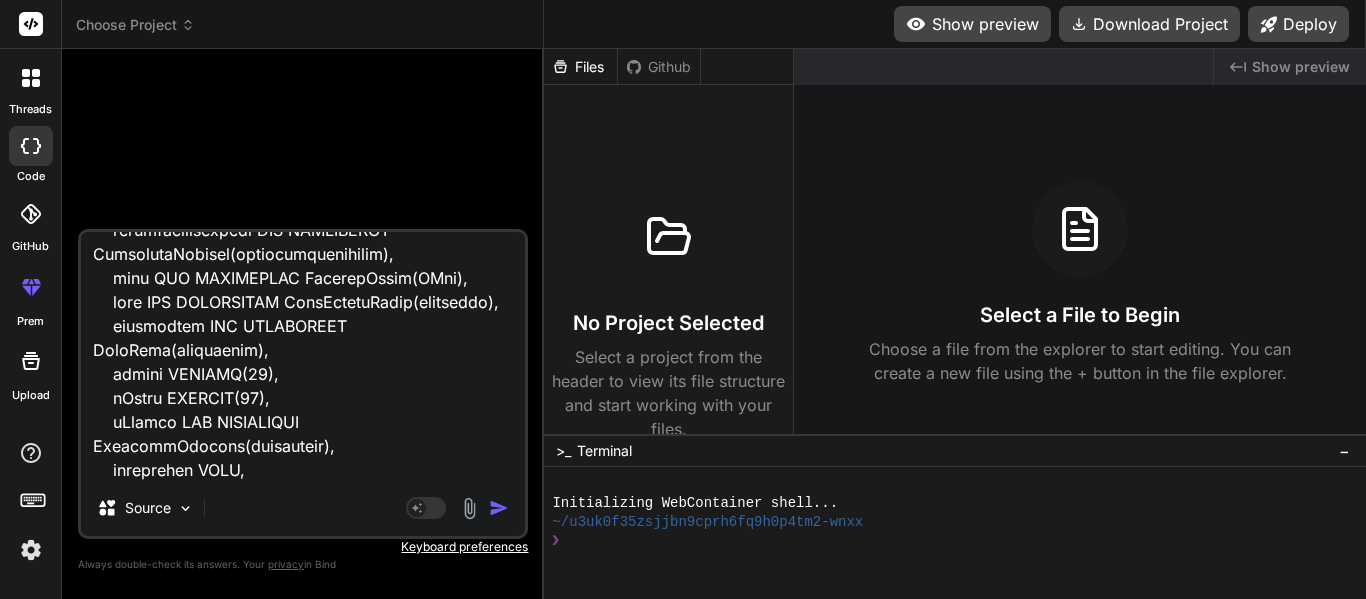 type on "x" 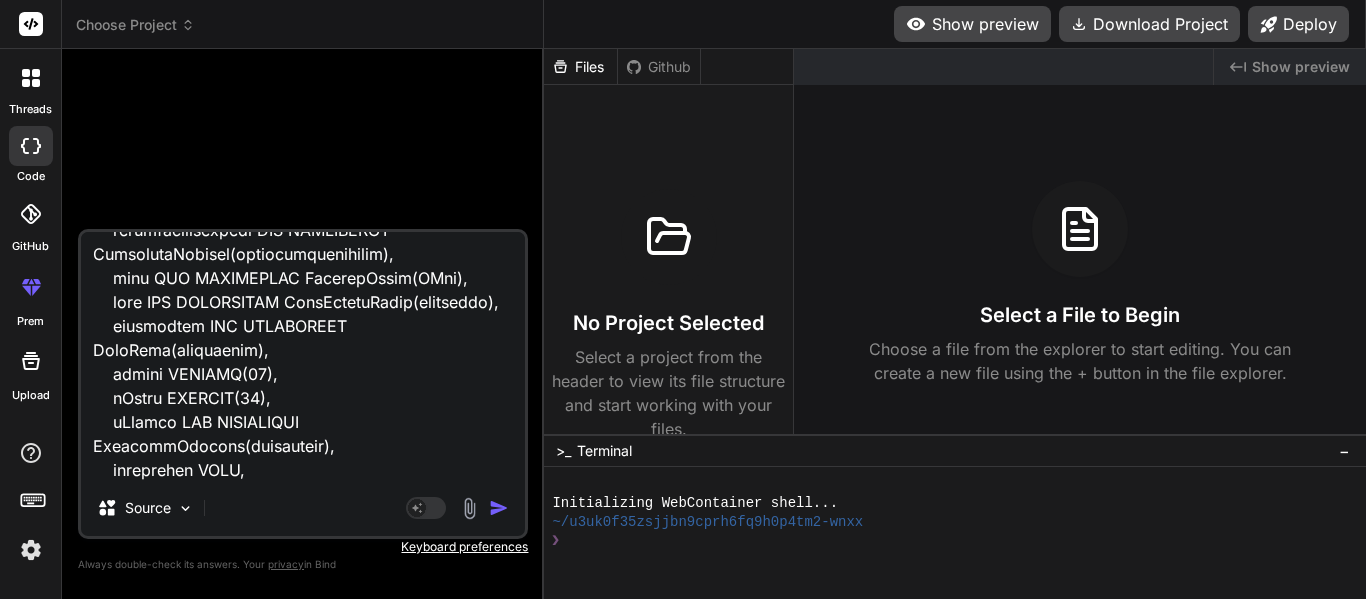 type on "import { Component, OnInit, ViewChild, ElementRef, HostListener } from '@angular/core';
import { FormsModule } from '@angular/forms';
import { CommonModule } from '@angular/common';
import { ExcelService } from '../service/excel.service';
import { HttpErrorResponse } from '@angular/common/http';
import * as XLSX from 'xlsx'; // Import the XLSX library
interface ExcelFile {
name: string;
category: string;
uploadedAt: Date;
data?: any[];
}
interface EditableExcelData {
headers: { dbName: string; displayName: string; }[]; // Store both DB name and display name
rows: any[];
}
// New interface for loaded categories
interface LoadedCategory {
name: string;
projectIds: number[];
}
@Component({
selector: 'app-dashboard',
standalone: true,
imports: [ FormsModule, CommonModule, ],
templateUrl: './dashboard.component.html',
styleUrls: ['./dashboard.component.css']
})
export cla..." 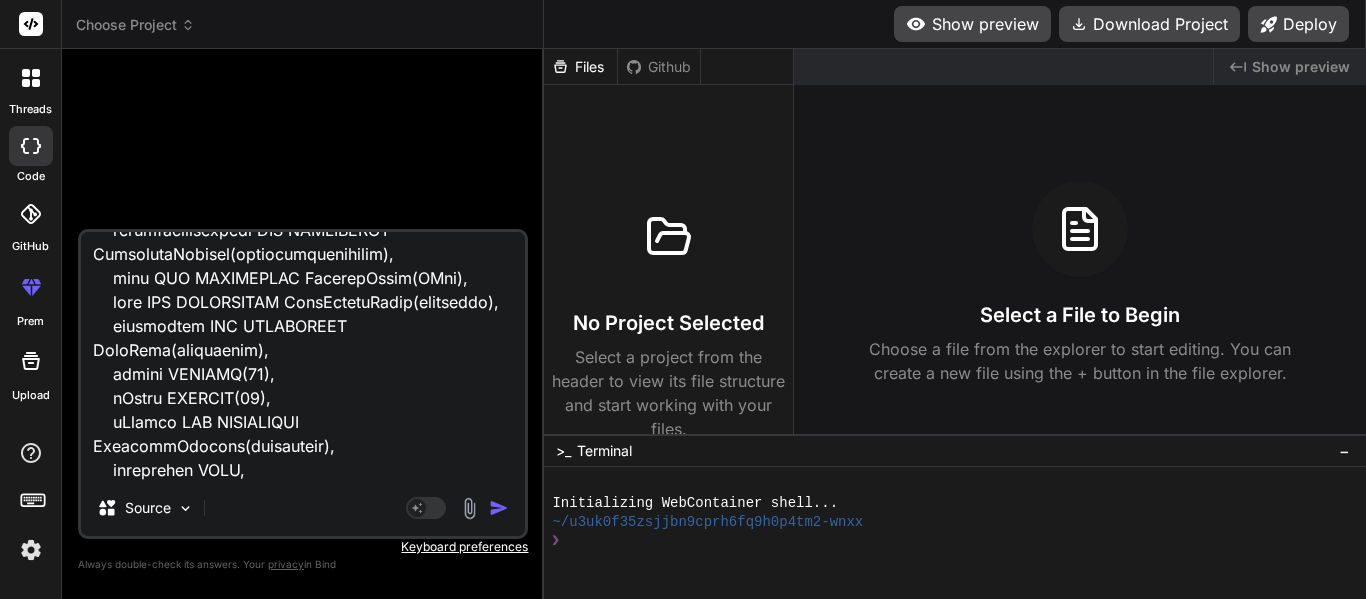 type on "import { Component, OnInit, ViewChild, ElementRef, HostListener } from '@angular/core';
import { FormsModule } from '@angular/forms';
import { CommonModule } from '@angular/common';
import { ExcelService } from '../service/excel.service';
import { HttpErrorResponse } from '@angular/common/http';
import * as XLSX from 'xlsx'; // Import the XLSX library
interface ExcelFile {
name: string;
category: string;
uploadedAt: Date;
data?: any[];
}
interface EditableExcelData {
headers: { dbName: string; displayName: string; }[]; // Store both DB name and display name
rows: any[];
}
// New interface for loaded categories
interface LoadedCategory {
name: string;
projectIds: number[];
}
@Component({
selector: 'app-dashboard',
standalone: true,
imports: [ FormsModule, CommonModule, ],
templateUrl: './dashboard.component.html',
styleUrls: ['./dashboard.component.css']
})
export cla..." 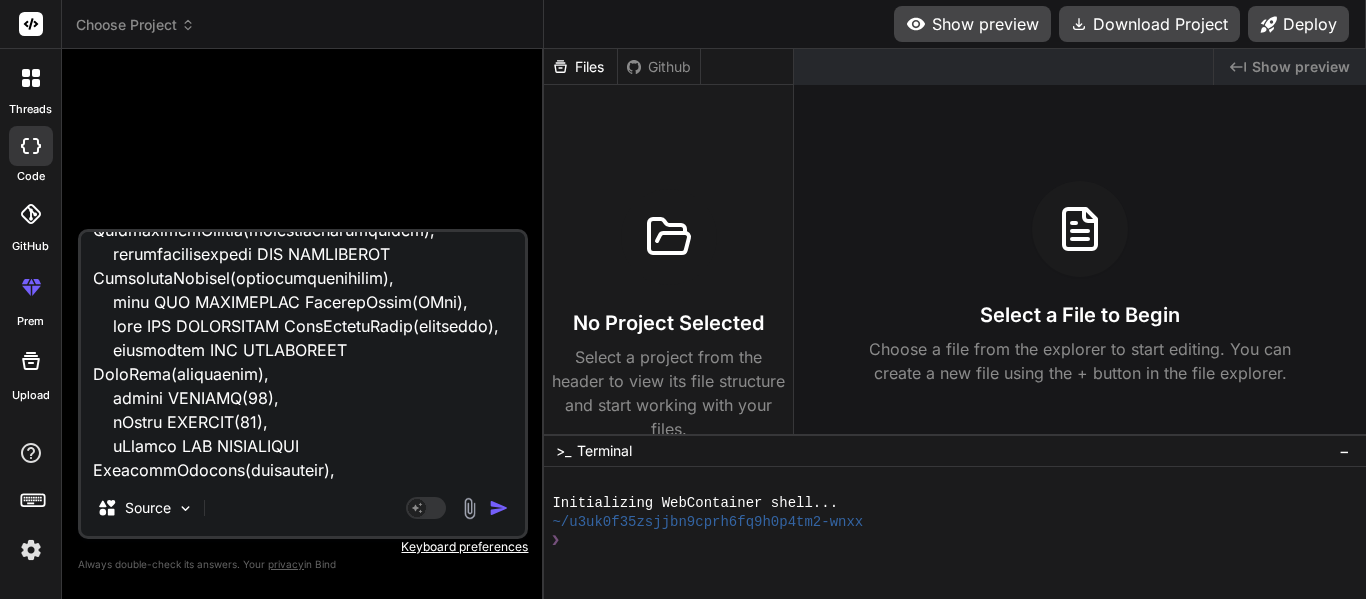 type on "x" 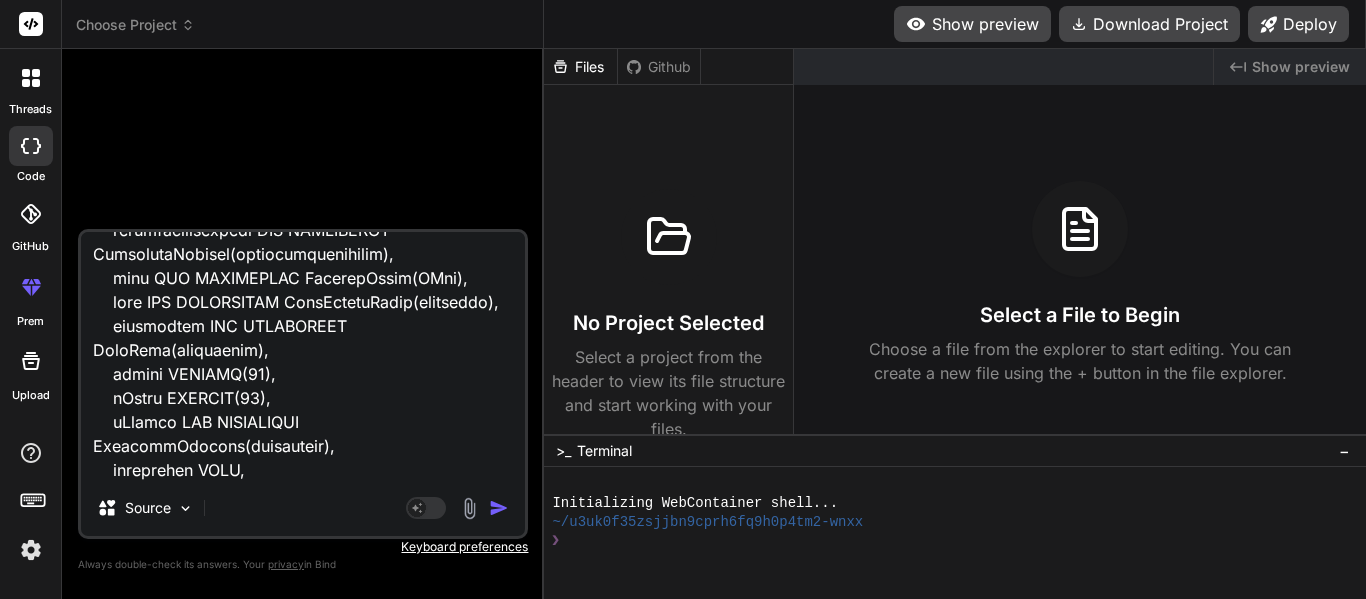 type on "import { Component, OnInit, ViewChild, ElementRef, HostListener } from '@angular/core';
import { FormsModule } from '@angular/forms';
import { CommonModule } from '@angular/common';
import { ExcelService } from '../service/excel.service';
import { HttpErrorResponse } from '@angular/common/http';
import * as XLSX from 'xlsx'; // Import the XLSX library
interface ExcelFile {
name: string;
category: string;
uploadedAt: Date;
data?: any[];
}
interface EditableExcelData {
headers: { dbName: string; displayName: string; }[]; // Store both DB name and display name
rows: any[];
}
// New interface for loaded categories
interface LoadedCategory {
name: string;
projectIds: number[];
}
@Component({
selector: 'app-dashboard',
standalone: true,
imports: [ FormsModule, CommonModule, ],
templateUrl: './dashboard.component.html',
styleUrls: ['./dashboard.component.css']
})
export cla..." 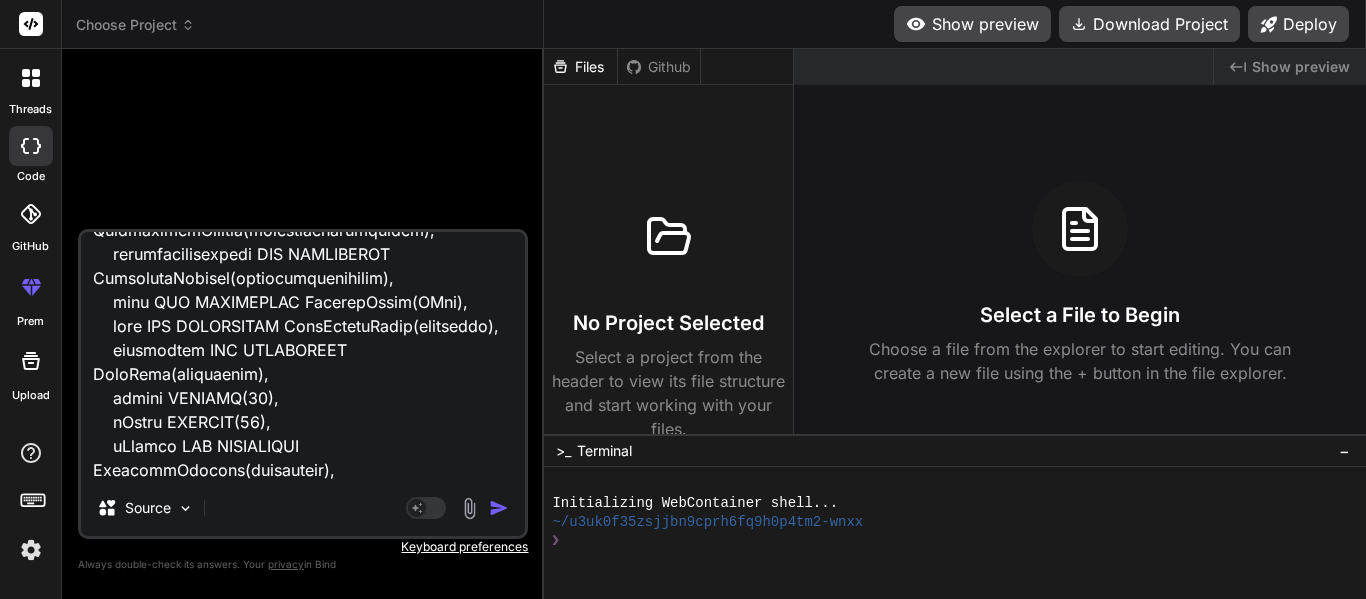 type on "x" 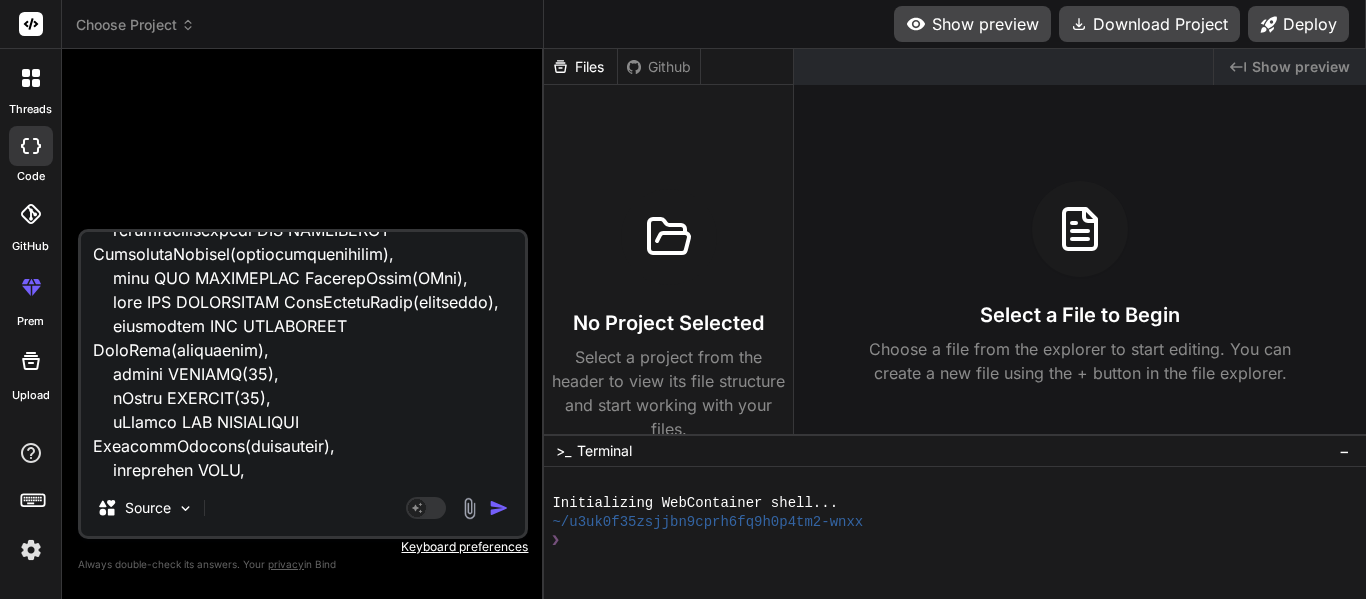 type on "import { Component, OnInit, ViewChild, ElementRef, HostListener } from '@angular/core';
import { FormsModule } from '@angular/forms';
import { CommonModule } from '@angular/common';
import { ExcelService } from '../service/excel.service';
import { HttpErrorResponse } from '@angular/common/http';
import * as XLSX from 'xlsx'; // Import the XLSX library
interface ExcelFile {
name: string;
category: string;
uploadedAt: Date;
data?: any[];
}
interface EditableExcelData {
headers: { dbName: string; displayName: string; }[]; // Store both DB name and display name
rows: any[];
}
// New interface for loaded categories
interface LoadedCategory {
name: string;
projectIds: number[];
}
@Component({
selector: 'app-dashboard',
standalone: true,
imports: [ FormsModule, CommonModule, ],
templateUrl: './dashboard.component.html',
styleUrls: ['./dashboard.component.css']
})
export cla..." 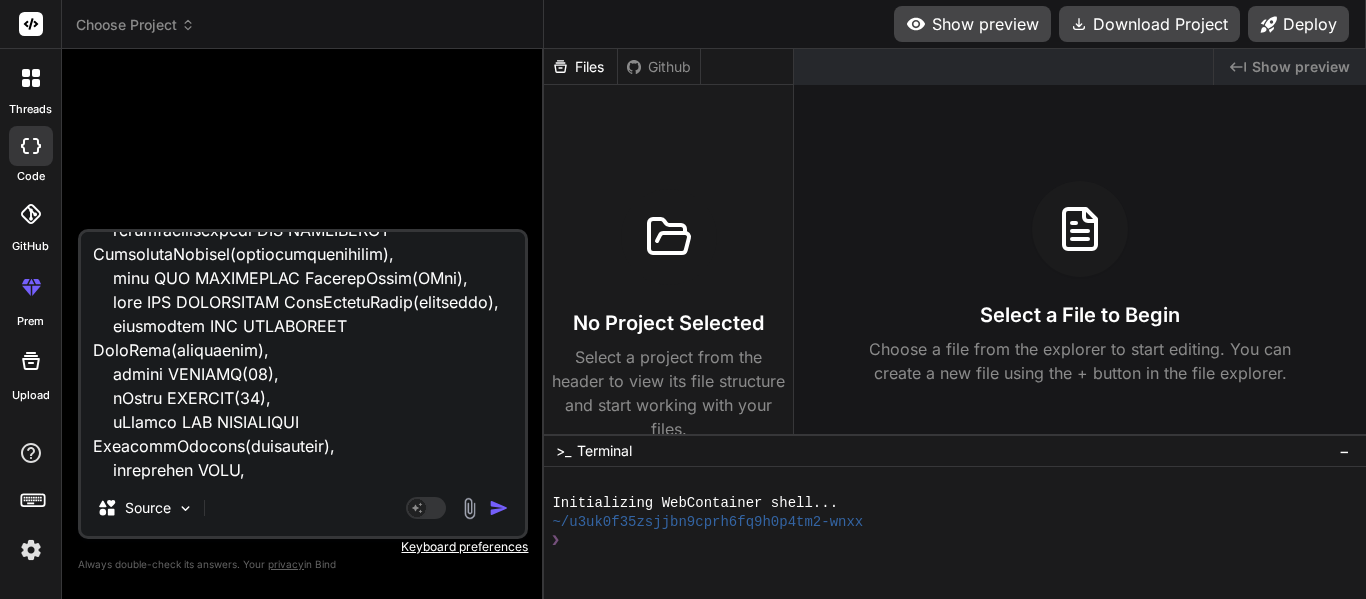type on "import { Component, OnInit, ViewChild, ElementRef, HostListener } from '@angular/core';
import { FormsModule } from '@angular/forms';
import { CommonModule } from '@angular/common';
import { ExcelService } from '../service/excel.service';
import { HttpErrorResponse } from '@angular/common/http';
import * as XLSX from 'xlsx'; // Import the XLSX library
interface ExcelFile {
name: string;
category: string;
uploadedAt: Date;
data?: any[];
}
interface EditableExcelData {
headers: { dbName: string; displayName: string; }[]; // Store both DB name and display name
rows: any[];
}
// New interface for loaded categories
interface LoadedCategory {
name: string;
projectIds: number[];
}
@Component({
selector: 'app-dashboard',
standalone: true,
imports: [ FormsModule, CommonModule, ],
templateUrl: './dashboard.component.html',
styleUrls: ['./dashboard.component.css']
})
export cla..." 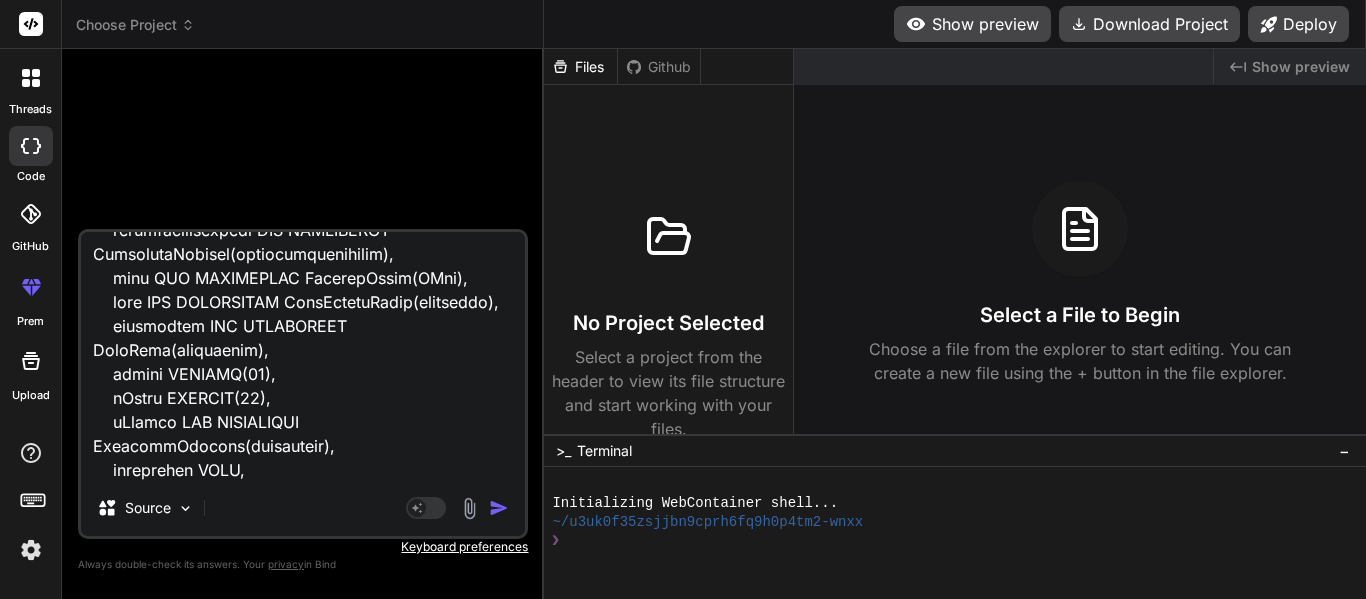 type on "x" 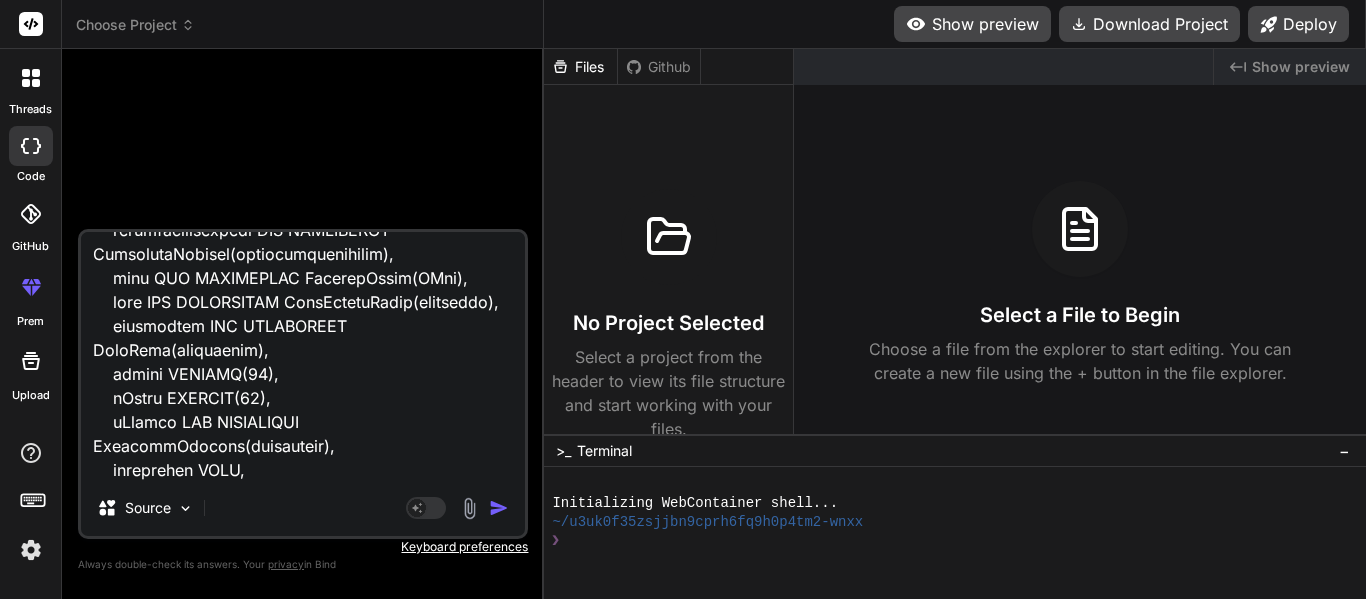 type on "import { Component, OnInit, ViewChild, ElementRef, HostListener } from '@angular/core';
import { FormsModule } from '@angular/forms';
import { CommonModule } from '@angular/common';
import { ExcelService } from '../service/excel.service';
import { HttpErrorResponse } from '@angular/common/http';
import * as XLSX from 'xlsx'; // Import the XLSX library
interface ExcelFile {
name: string;
category: string;
uploadedAt: Date;
data?: any[];
}
interface EditableExcelData {
headers: { dbName: string; displayName: string; }[]; // Store both DB name and display name
rows: any[];
}
// New interface for loaded categories
interface LoadedCategory {
name: string;
projectIds: number[];
}
@Component({
selector: 'app-dashboard',
standalone: true,
imports: [ FormsModule, CommonModule, ],
templateUrl: './dashboard.component.html',
styleUrls: ['./dashboard.component.css']
})
export cla..." 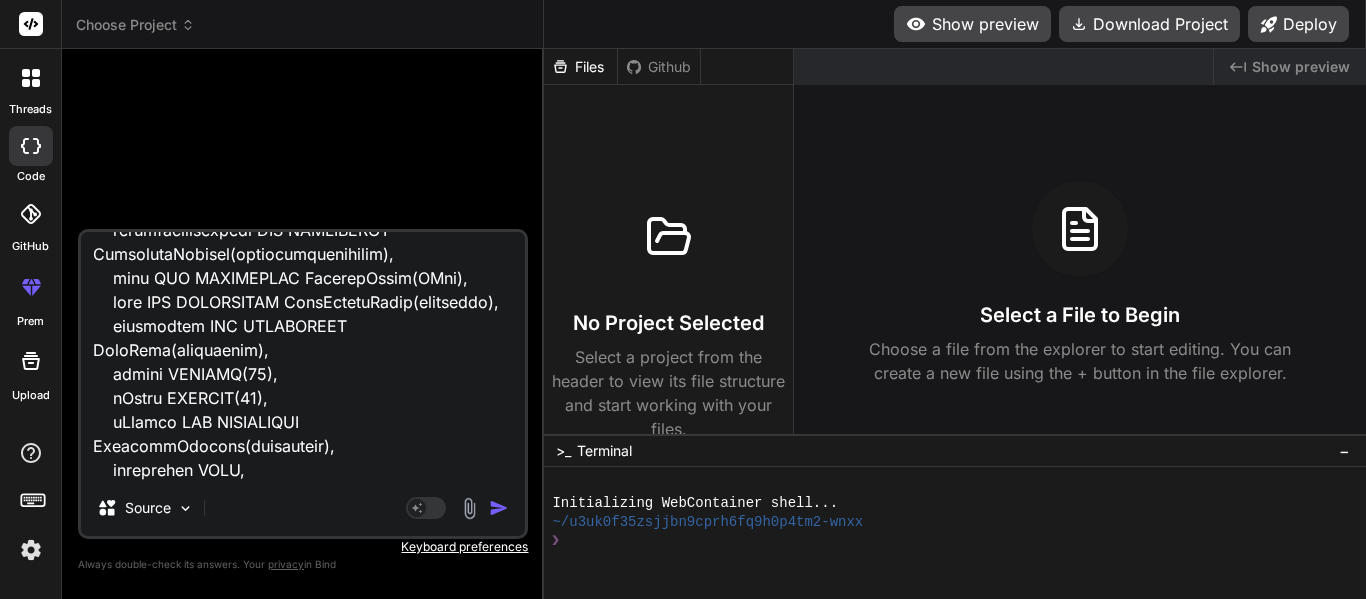 type on "import { Component, OnInit, ViewChild, ElementRef, HostListener } from '@angular/core';
import { FormsModule } from '@angular/forms';
import { CommonModule } from '@angular/common';
import { ExcelService } from '../service/excel.service';
import { HttpErrorResponse } from '@angular/common/http';
import * as XLSX from 'xlsx'; // Import the XLSX library
interface ExcelFile {
name: string;
category: string;
uploadedAt: Date;
data?: any[];
}
interface EditableExcelData {
headers: { dbName: string; displayName: string; }[]; // Store both DB name and display name
rows: any[];
}
// New interface for loaded categories
interface LoadedCategory {
name: string;
projectIds: number[];
}
@Component({
selector: 'app-dashboard',
standalone: true,
imports: [ FormsModule, CommonModule, ],
templateUrl: './dashboard.component.html',
styleUrls: ['./dashboard.component.css']
})
export cla..." 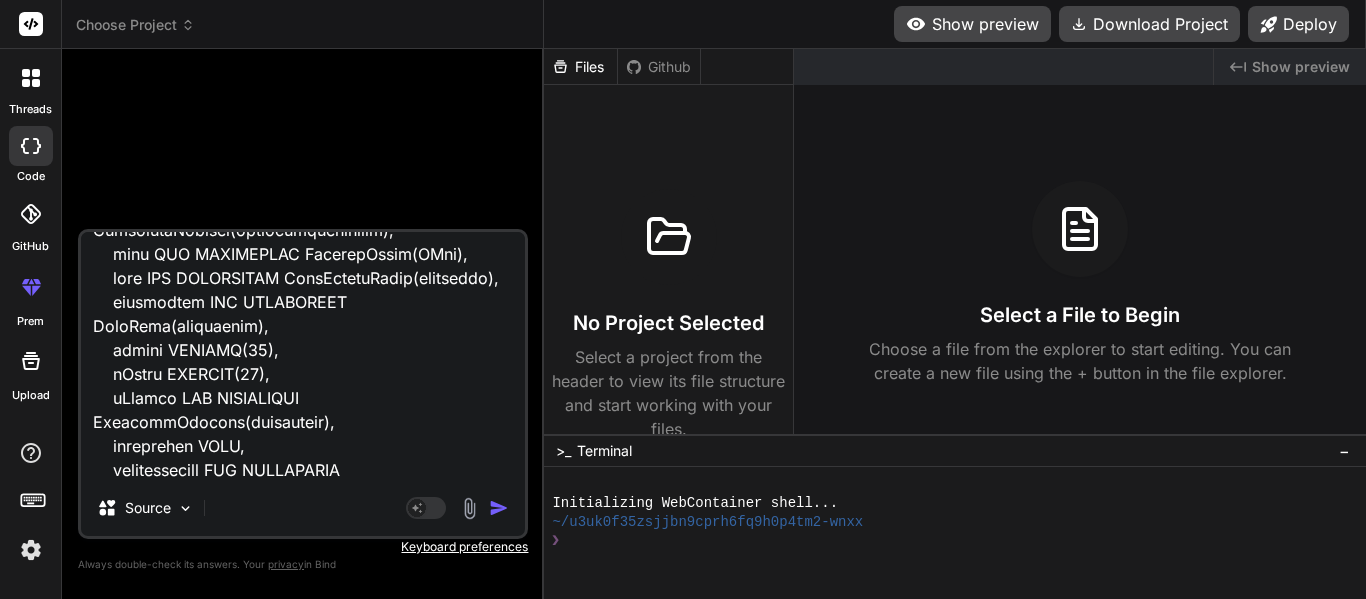 type on "import { Component, OnInit, ViewChild, ElementRef, HostListener } from '@angular/core';
import { FormsModule } from '@angular/forms';
import { CommonModule } from '@angular/common';
import { ExcelService } from '../service/excel.service';
import { HttpErrorResponse } from '@angular/common/http';
import * as XLSX from 'xlsx'; // Import the XLSX library
interface ExcelFile {
name: string;
category: string;
uploadedAt: Date;
data?: any[];
}
interface EditableExcelData {
headers: { dbName: string; displayName: string; }[]; // Store both DB name and display name
rows: any[];
}
// New interface for loaded categories
interface LoadedCategory {
name: string;
projectIds: number[];
}
@Component({
selector: 'app-dashboard',
standalone: true,
imports: [ FormsModule, CommonModule, ],
templateUrl: './dashboard.component.html',
styleUrls: ['./dashboard.component.css']
})
export cla..." 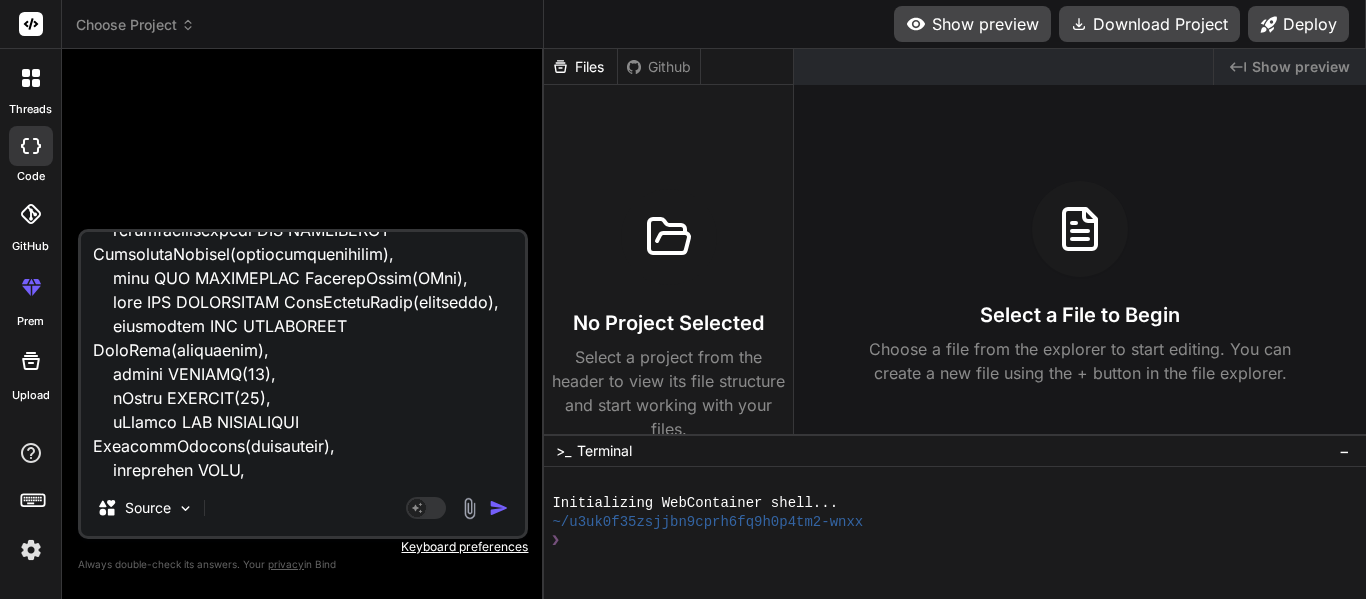 type on "import { Component, OnInit, ViewChild, ElementRef, HostListener } from '@angular/core';
import { FormsModule } from '@angular/forms';
import { CommonModule } from '@angular/common';
import { ExcelService } from '../service/excel.service';
import { HttpErrorResponse } from '@angular/common/http';
import * as XLSX from 'xlsx'; // Import the XLSX library
interface ExcelFile {
name: string;
category: string;
uploadedAt: Date;
data?: any[];
}
interface EditableExcelData {
headers: { dbName: string; displayName: string; }[]; // Store both DB name and display name
rows: any[];
}
// New interface for loaded categories
interface LoadedCategory {
name: string;
projectIds: number[];
}
@Component({
selector: 'app-dashboard',
standalone: true,
imports: [ FormsModule, CommonModule, ],
templateUrl: './dashboard.component.html',
styleUrls: ['./dashboard.component.css']
})
export cla..." 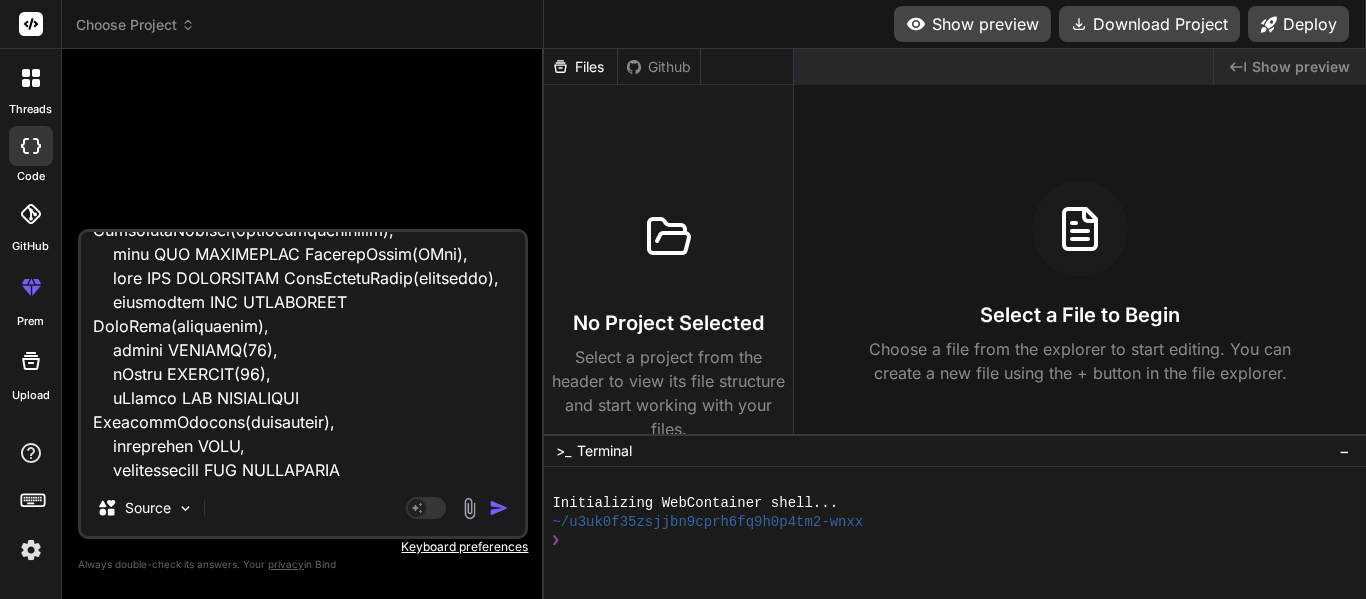 type on "import { Component, OnInit, ViewChild, ElementRef, HostListener } from '@angular/core';
import { FormsModule } from '@angular/forms';
import { CommonModule } from '@angular/common';
import { ExcelService } from '../service/excel.service';
import { HttpErrorResponse } from '@angular/common/http';
import * as XLSX from 'xlsx'; // Import the XLSX library
interface ExcelFile {
name: string;
category: string;
uploadedAt: Date;
data?: any[];
}
interface EditableExcelData {
headers: { dbName: string; displayName: string; }[]; // Store both DB name and display name
rows: any[];
}
// New interface for loaded categories
interface LoadedCategory {
name: string;
projectIds: number[];
}
@Component({
selector: 'app-dashboard',
standalone: true,
imports: [ FormsModule, CommonModule, ],
templateUrl: './dashboard.component.html',
styleUrls: ['./dashboard.component.css']
})
export cla..." 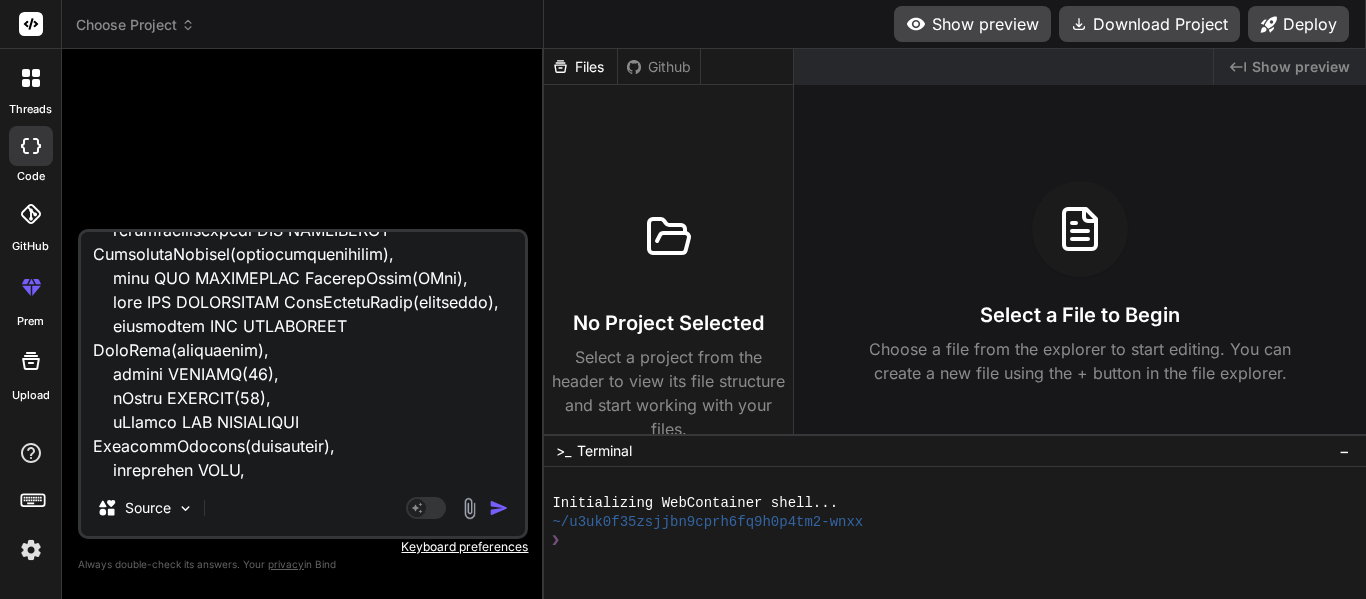 type on "x" 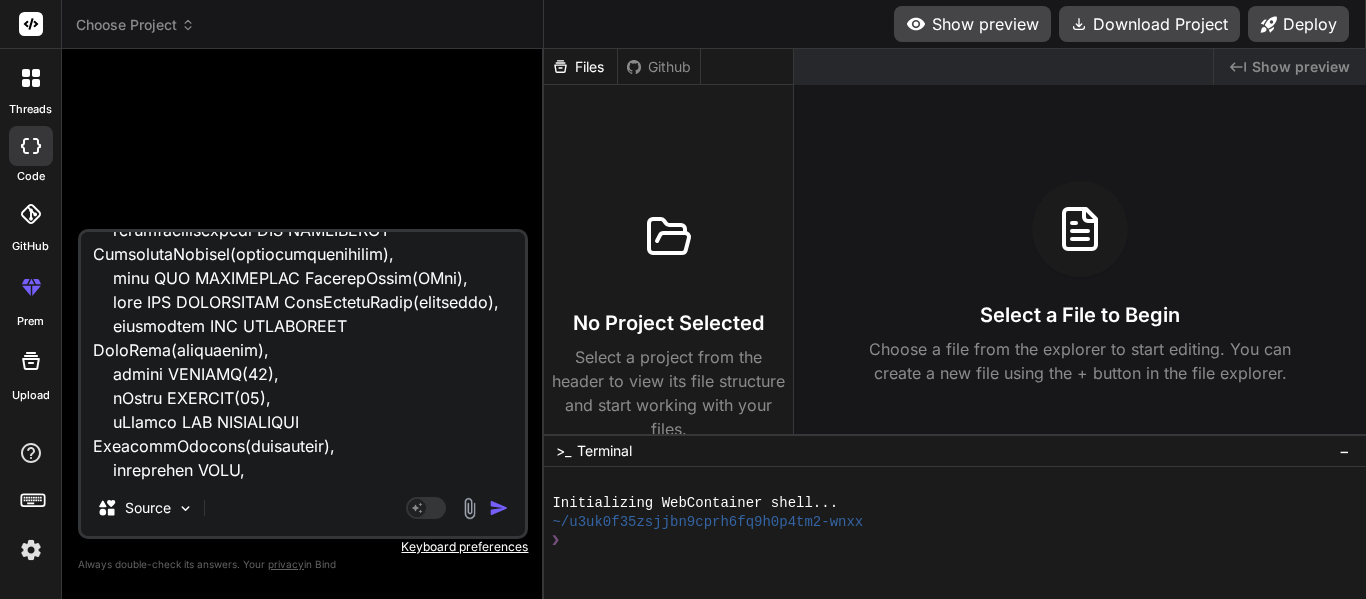 type on "x" 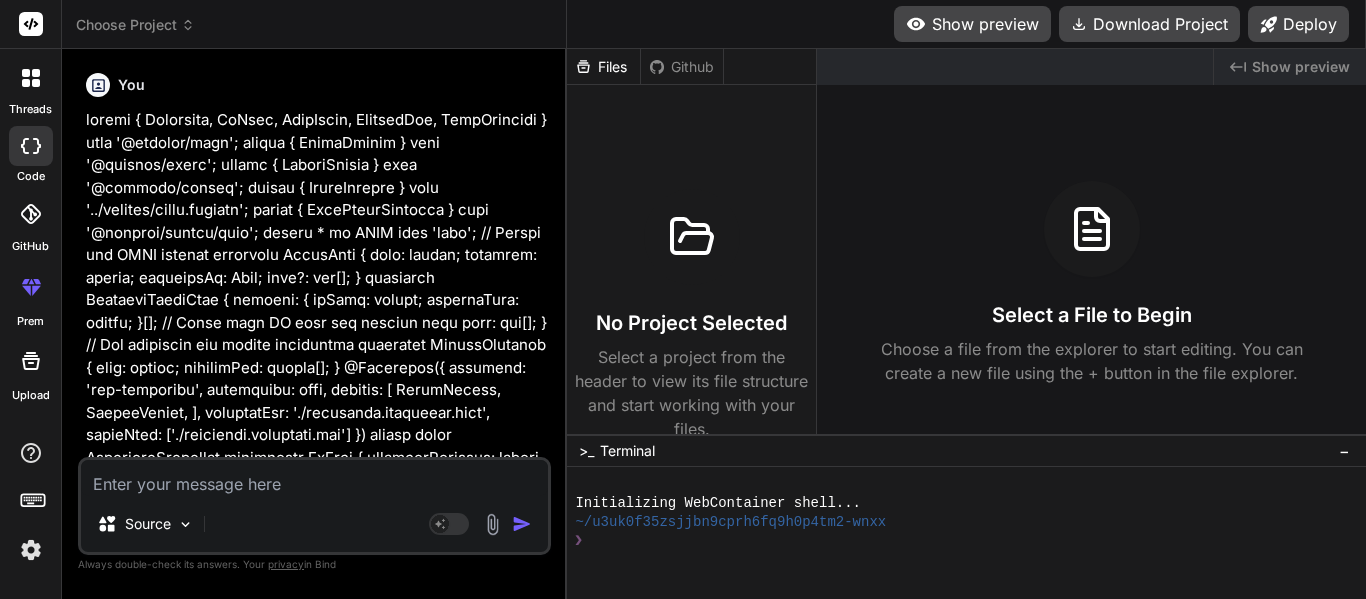 scroll, scrollTop: 0, scrollLeft: 0, axis: both 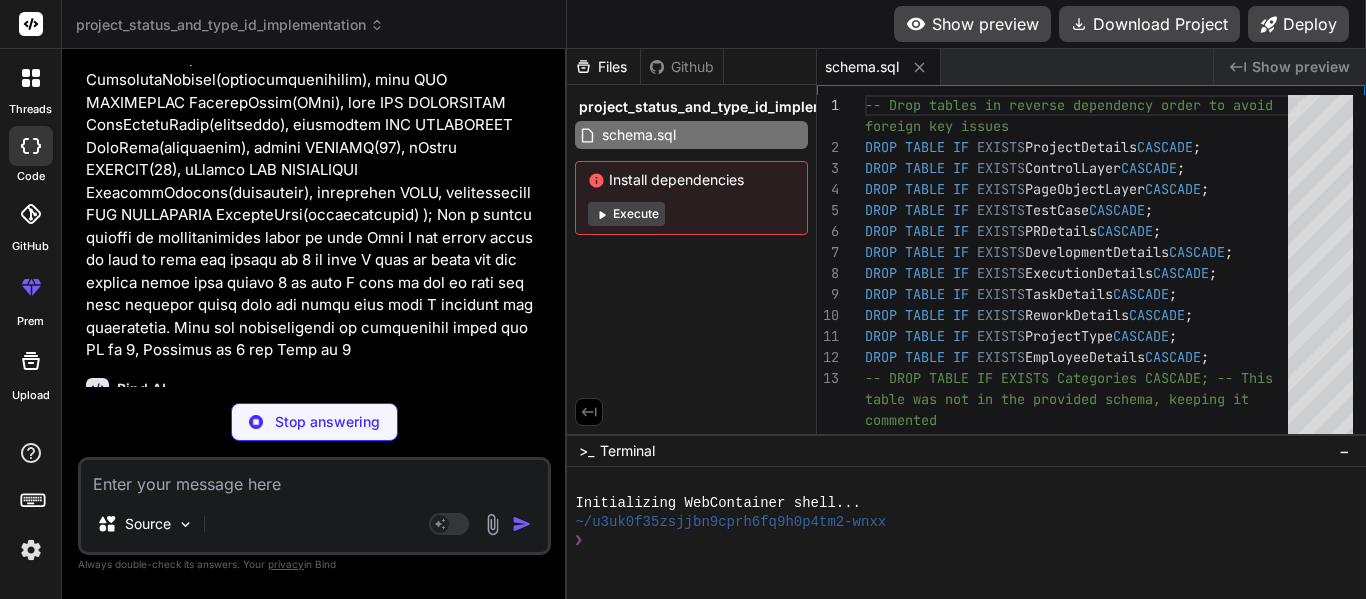 type on "x" 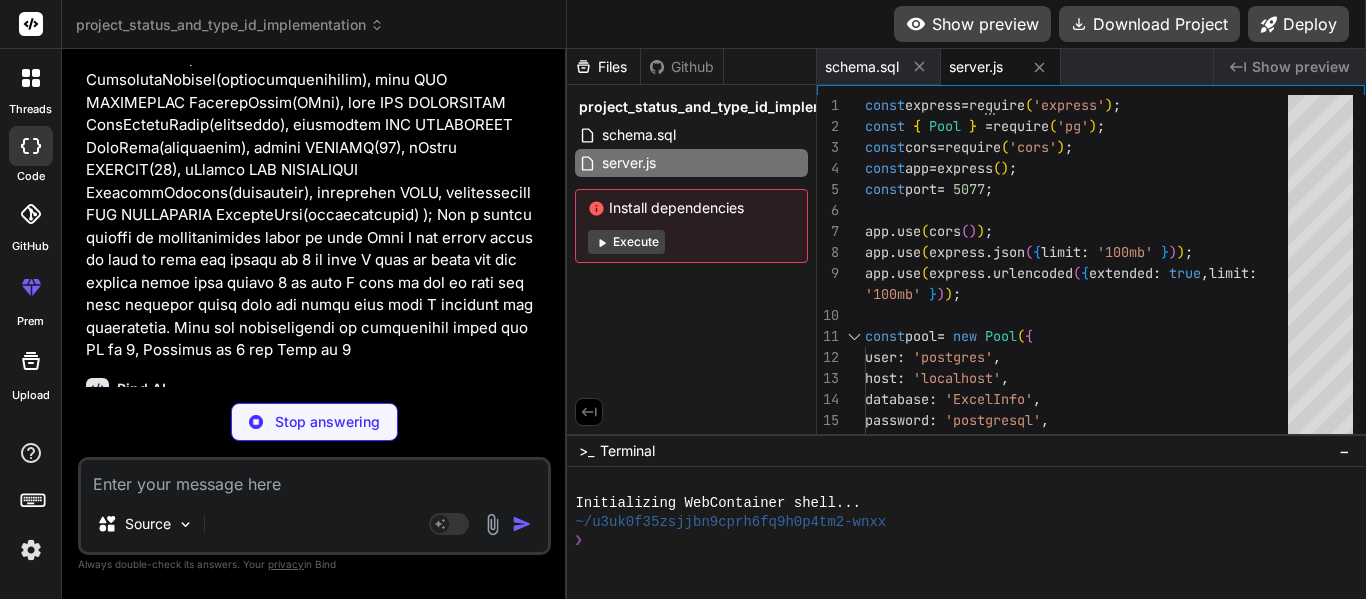 scroll, scrollTop: 30761, scrollLeft: 0, axis: vertical 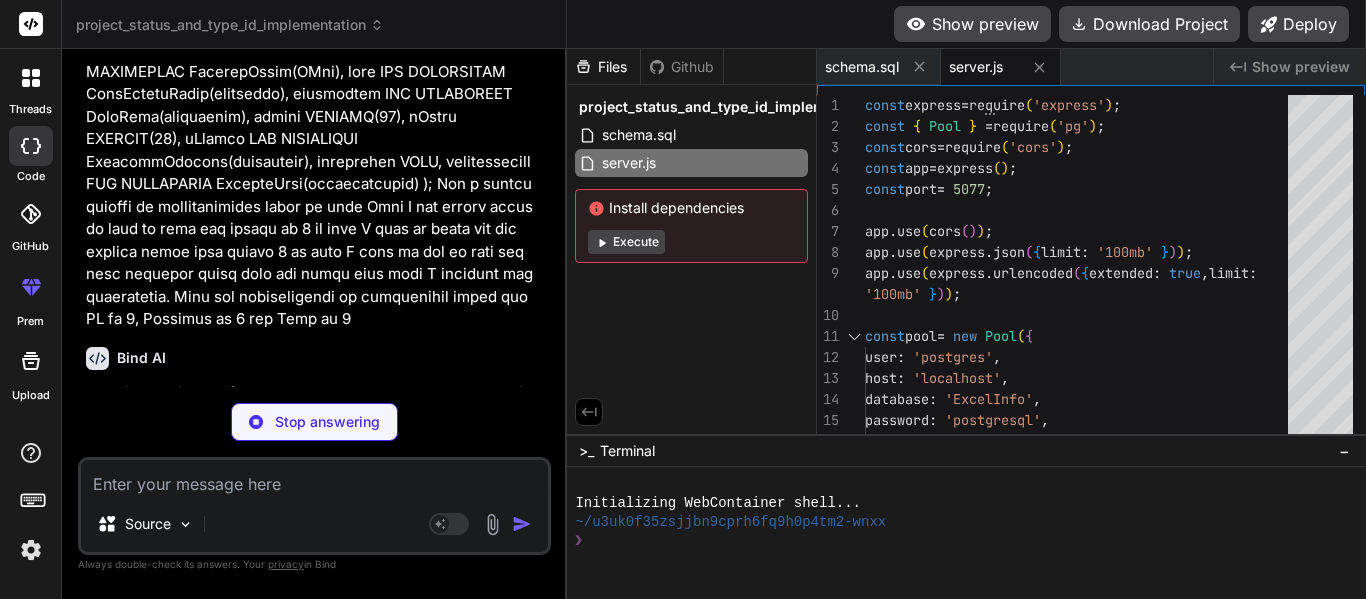type on "x" 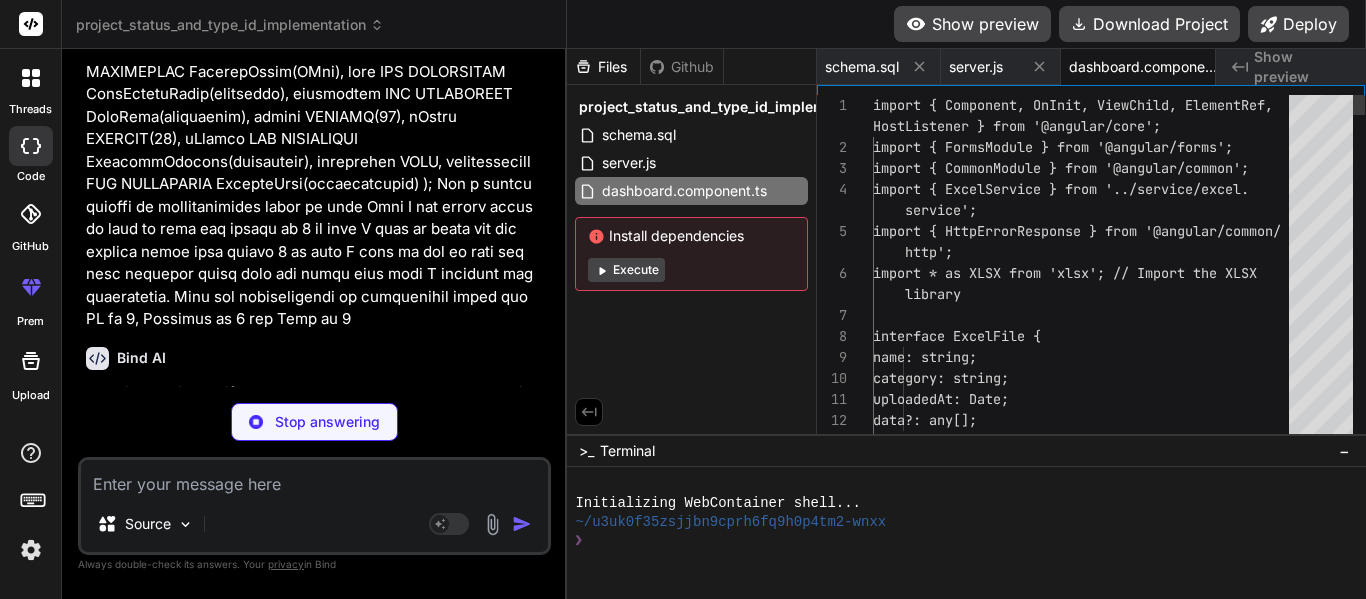 scroll, scrollTop: 0, scrollLeft: 47, axis: horizontal 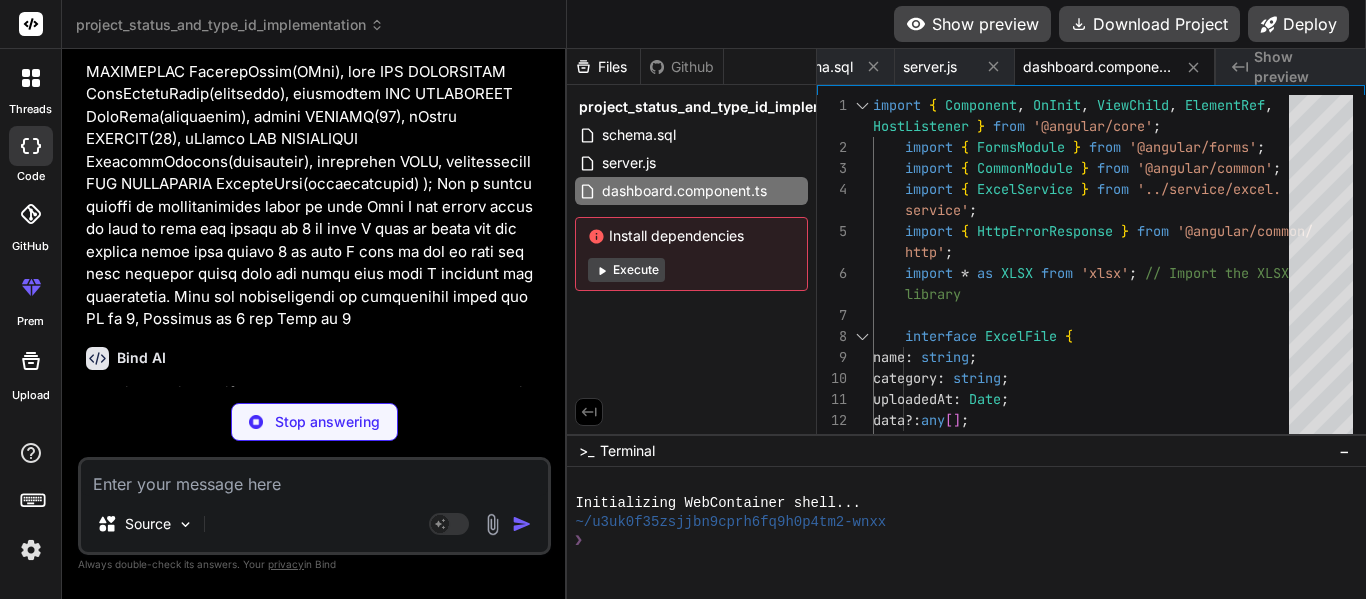 type on "x" 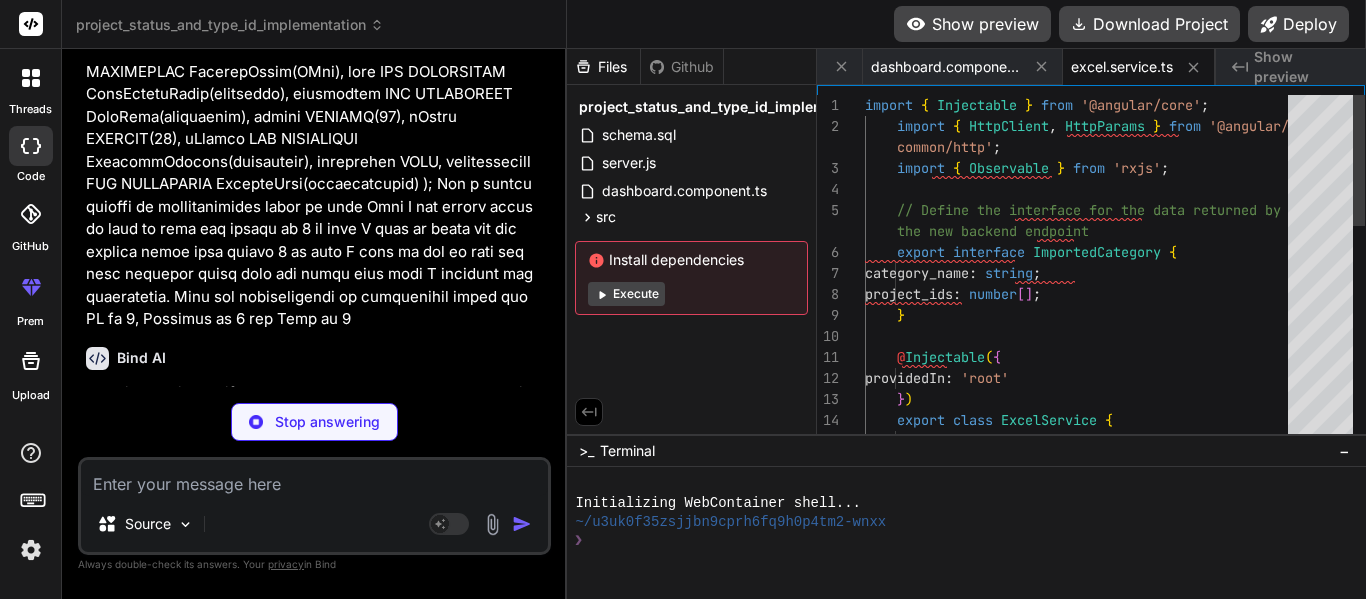 type on "x" 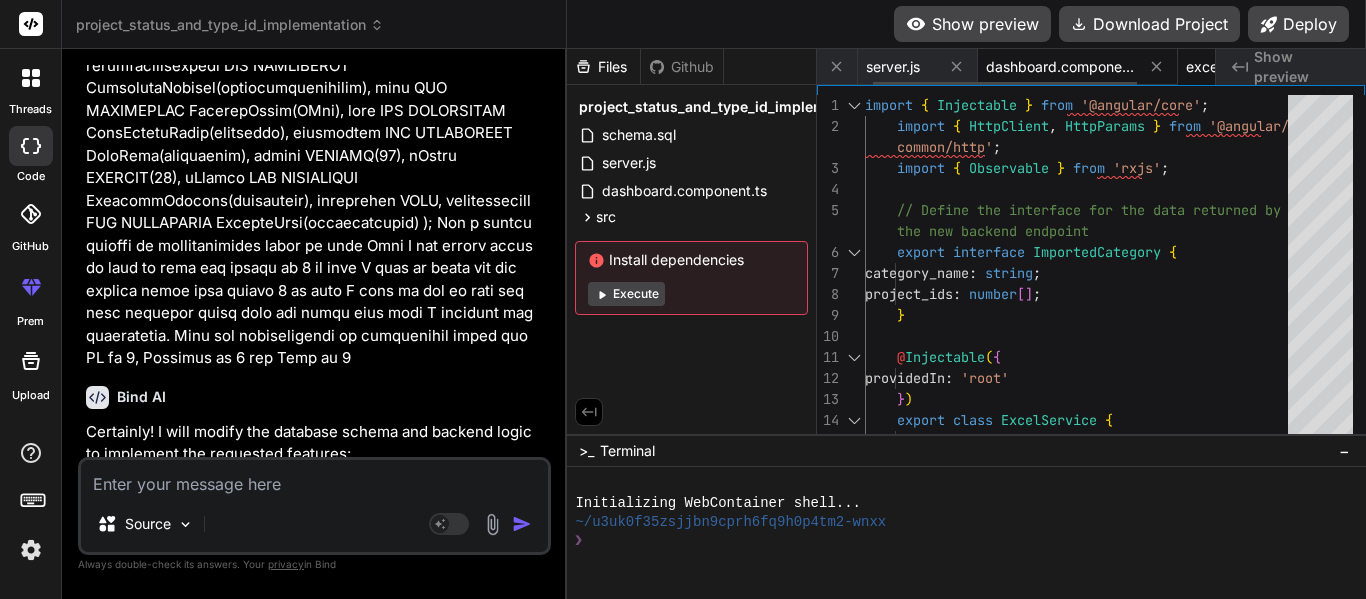 scroll, scrollTop: 0, scrollLeft: 84, axis: horizontal 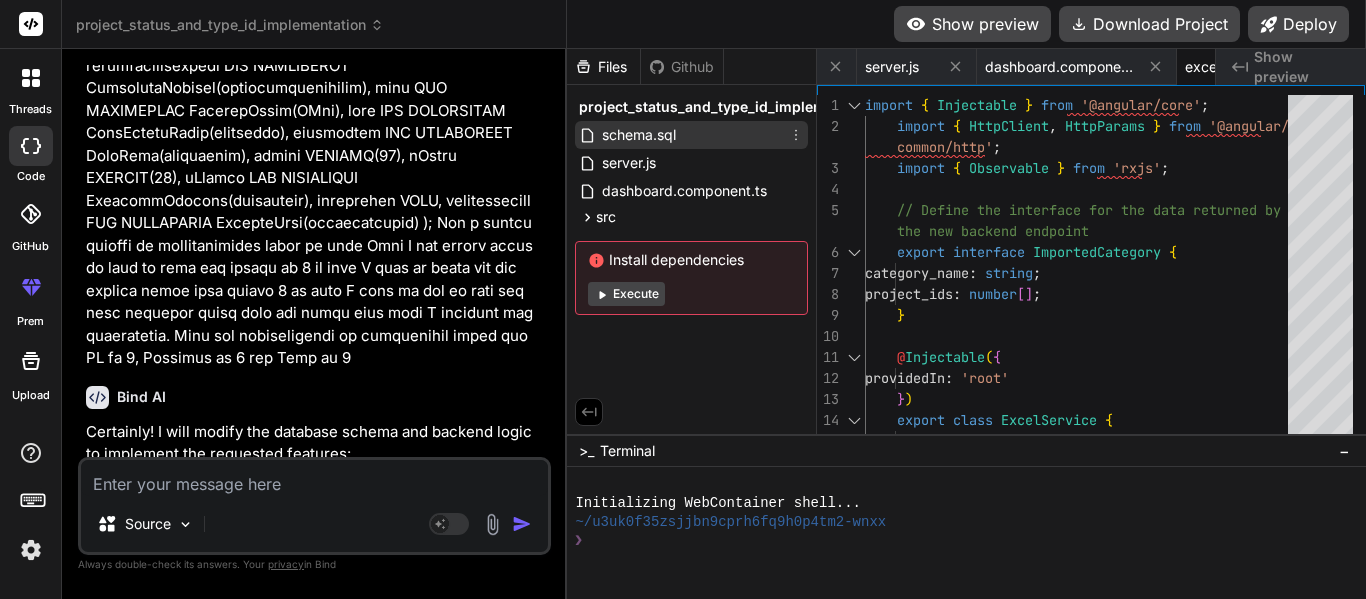 type 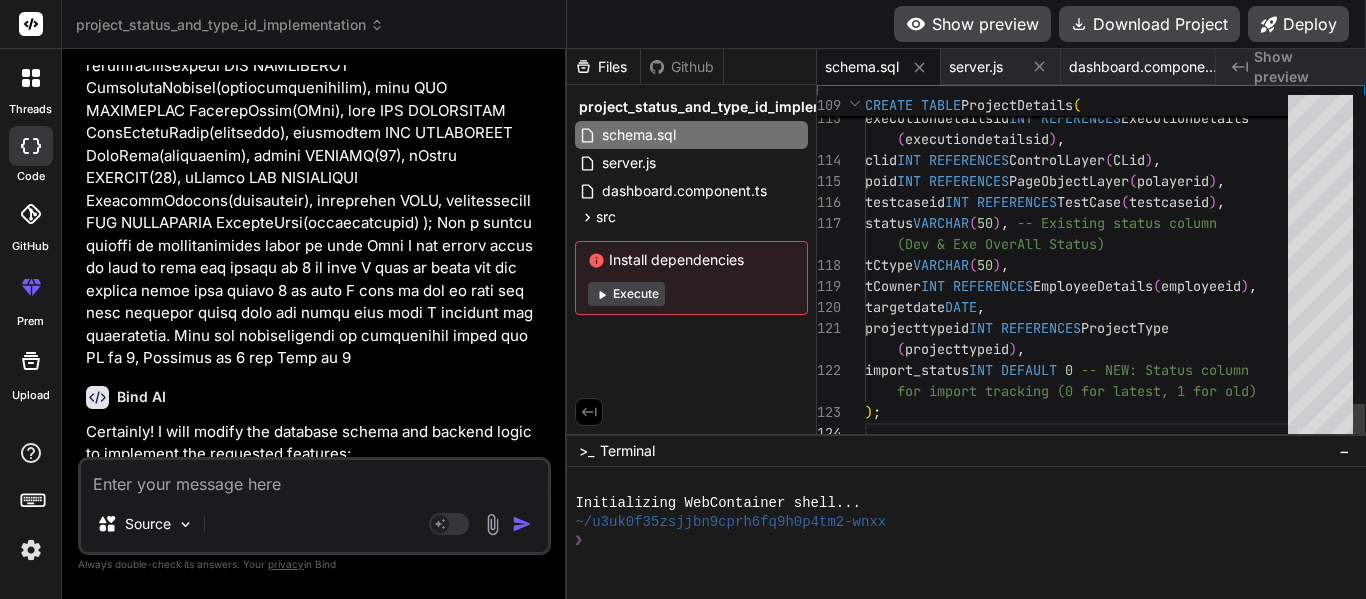 scroll, scrollTop: 0, scrollLeft: 0, axis: both 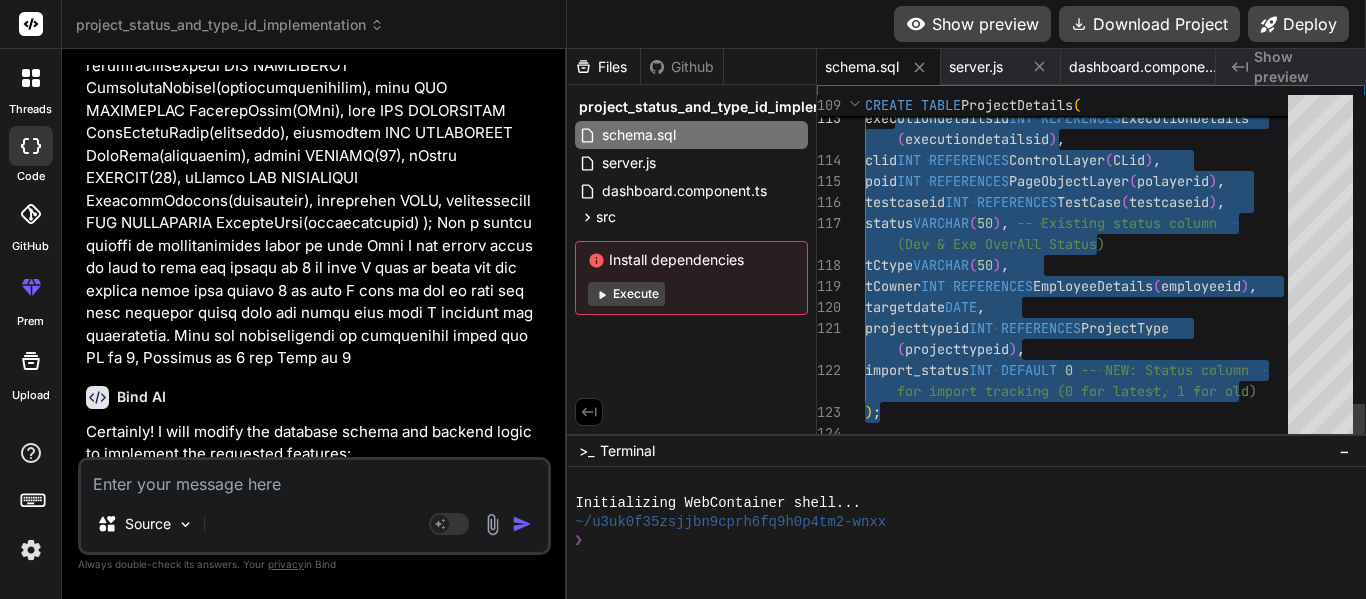 drag, startPoint x: 882, startPoint y: 409, endPoint x: 895, endPoint y: 215, distance: 194.43507 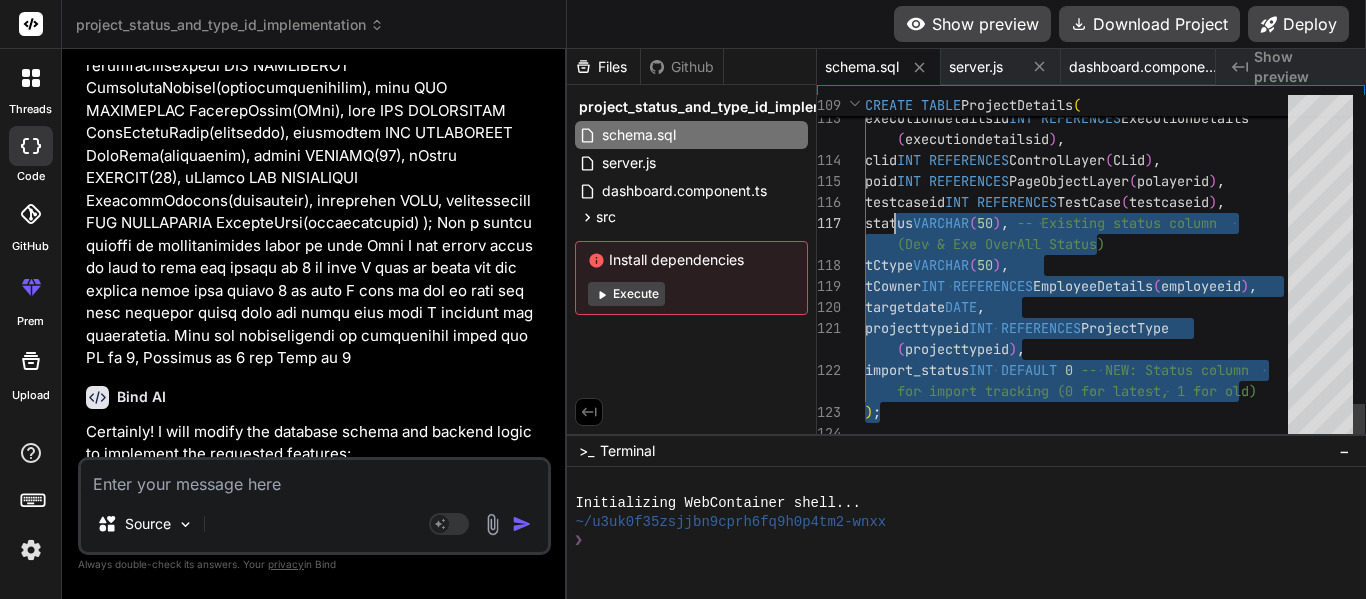 click on "DevelopmentDetails (developmentdetailsid),
executiondetailsid INT REFERENCES ExecutionDetails(
executiondetailsid),
clid INT REFERENCES ControlLayer(CLid),
poid INT REFERENCES PageObjectLayer(polayerid),
testcaseid INT REFERENCES TestCase(testcaseid),
status VARCHAR(50),
tCtype VARCHAR(50),
tCowner INT REFERENCES EmployeeDetails(employeeid),
targetdate DATE,
projecttypeid INT REFERENCES ProjectType(
projecttypeid),
import_status INT DEFAULT 0 -- NEW: Status column for import tracking (0 for latest, 1 for old)
);" at bounding box center (1082, -1068) 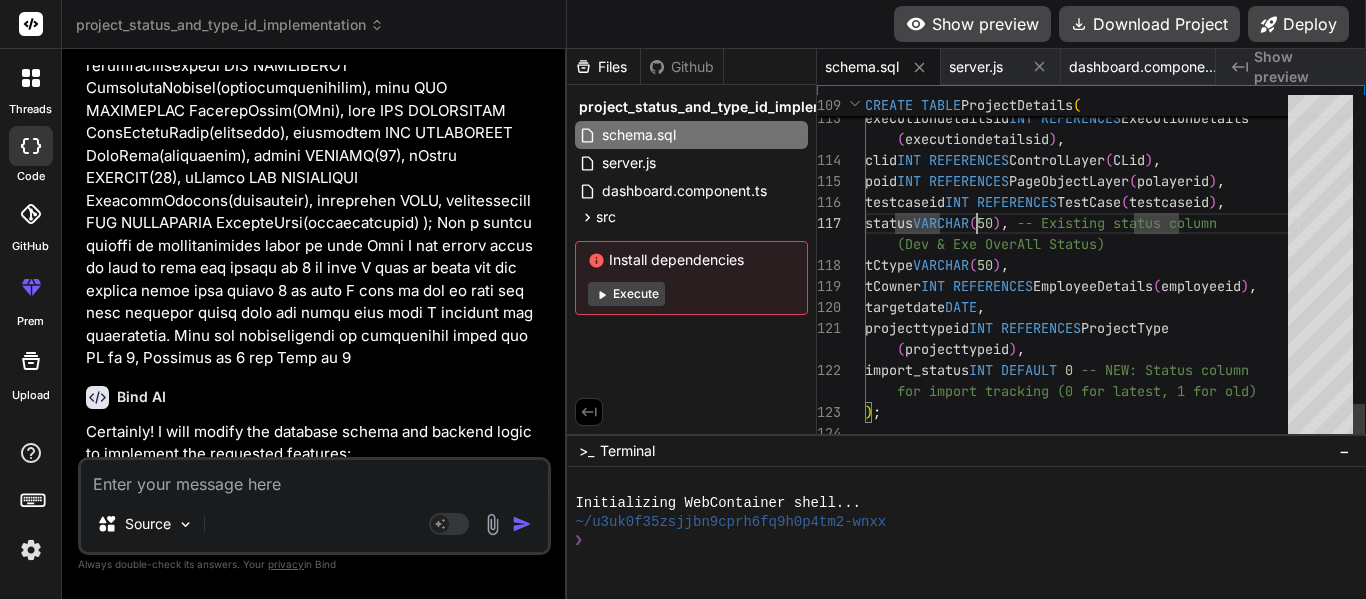 click on "DevelopmentDetails (developmentdetailsid),
executiondetailsid INT REFERENCES ExecutionDetails(
executiondetailsid),
clid INT REFERENCES ControlLayer(CLid),
poid INT REFERENCES PageObjectLayer(polayerid),
testcaseid INT REFERENCES TestCase(testcaseid),
status VARCHAR(50),
tCtype VARCHAR(50),
tCowner INT REFERENCES EmployeeDetails(employeeid),
targetdate DATE,
projecttypeid INT REFERENCES ProjectType(
projecttypeid),
import_status INT DEFAULT 0 -- NEW: Status column for import tracking (0 for latest, 1 for old)
);" at bounding box center (1082, -1068) 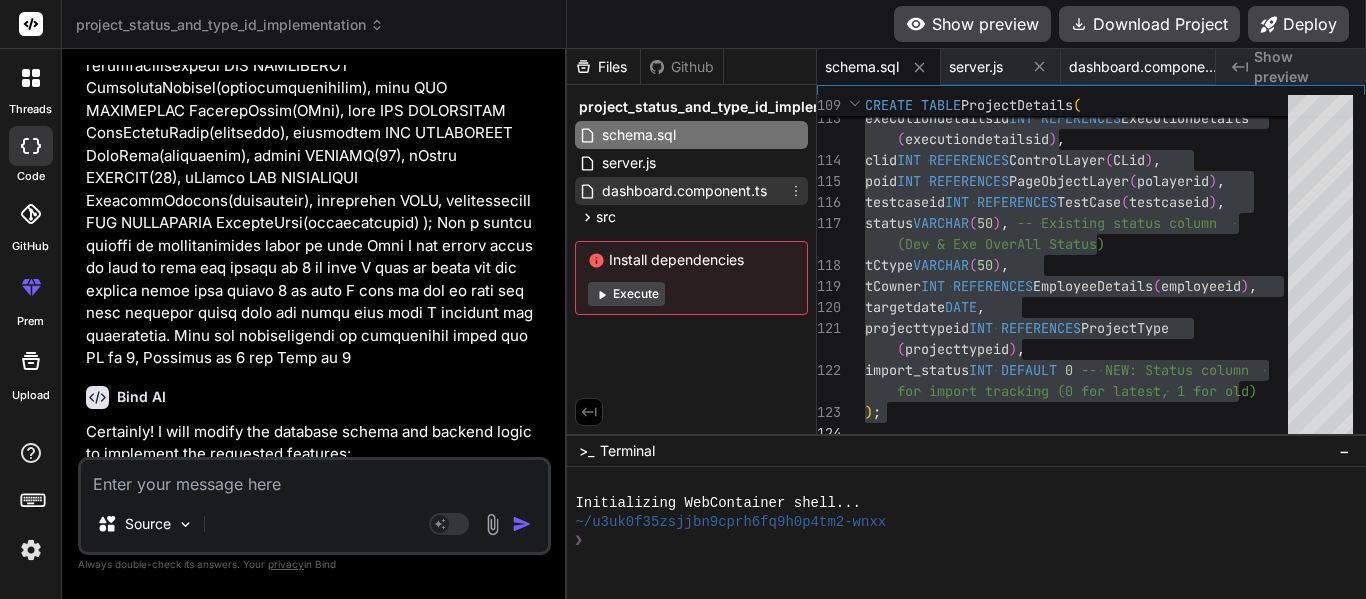 click on "dashboard.component.ts" at bounding box center [684, 191] 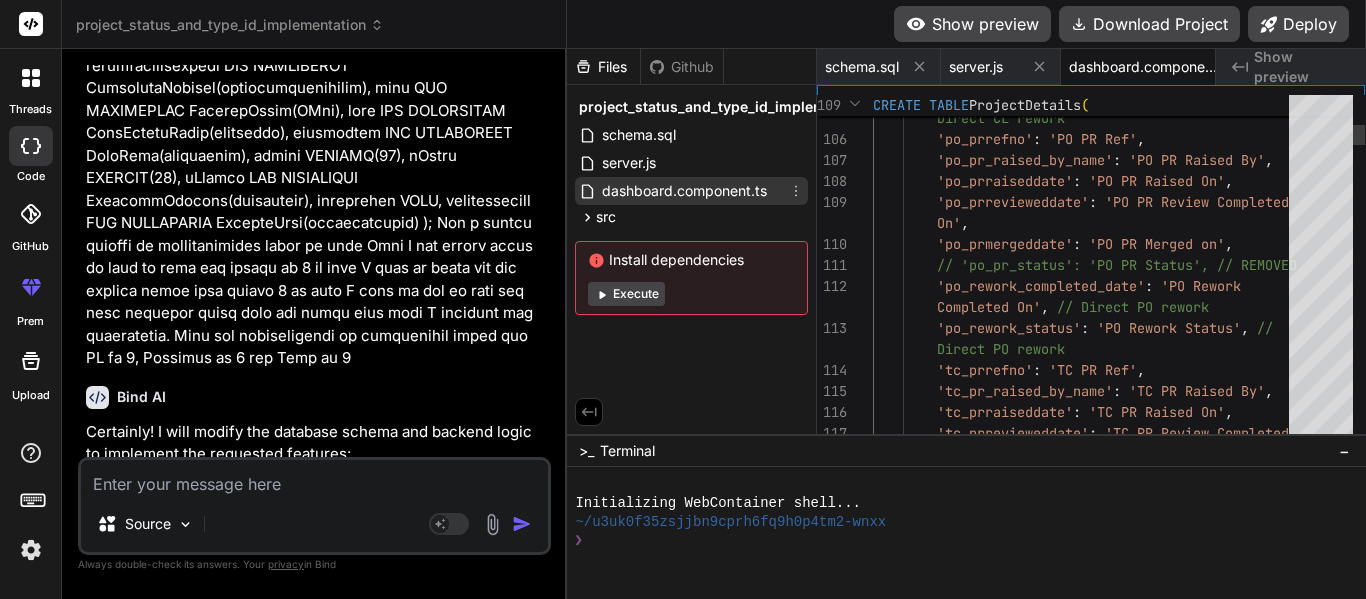 scroll, scrollTop: 0, scrollLeft: 48, axis: horizontal 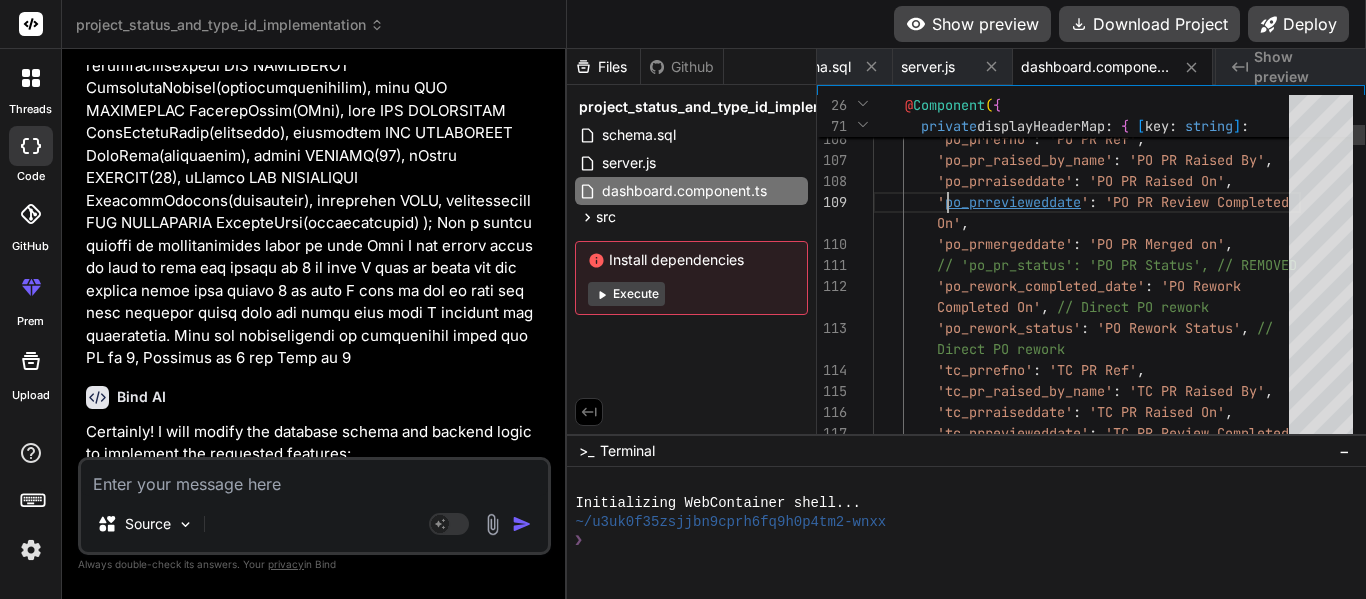 click on "'cl_rework_status' :   'CL Rework Status' ,   //           Direct CL rework          'po_prrefno' :   'PO PR Ref' ,          'po_pr_raised_by_name' :   'PO PR Raised By' ,          'po_prraiseddate' :   'PO PR Raised On' ,          ' po_prrevieweddate ' :   'PO PR Review Completed           On' ,          'po_prmergeddate' :   'PO PR Merged on' ,          // 'po_pr_status': 'PO PR Status', // REMOVED          'po_rework_completed_date' :   'PO Rework           Completed On' ,   // Direct PO rework          'po_rework_status' :   'PO Rework Status' ,   //           Direct PO rework          'tc_prrefno' :   'TC PR Ref' ,          'tc_pr_raised_by_name' :   'TC PR Raised By' ,          'tc_prraiseddate' :   'TC PR Raised On' ,          'tc_prrevieweddate' :   'TC PR Review Completed" at bounding box center (1087, 12183) 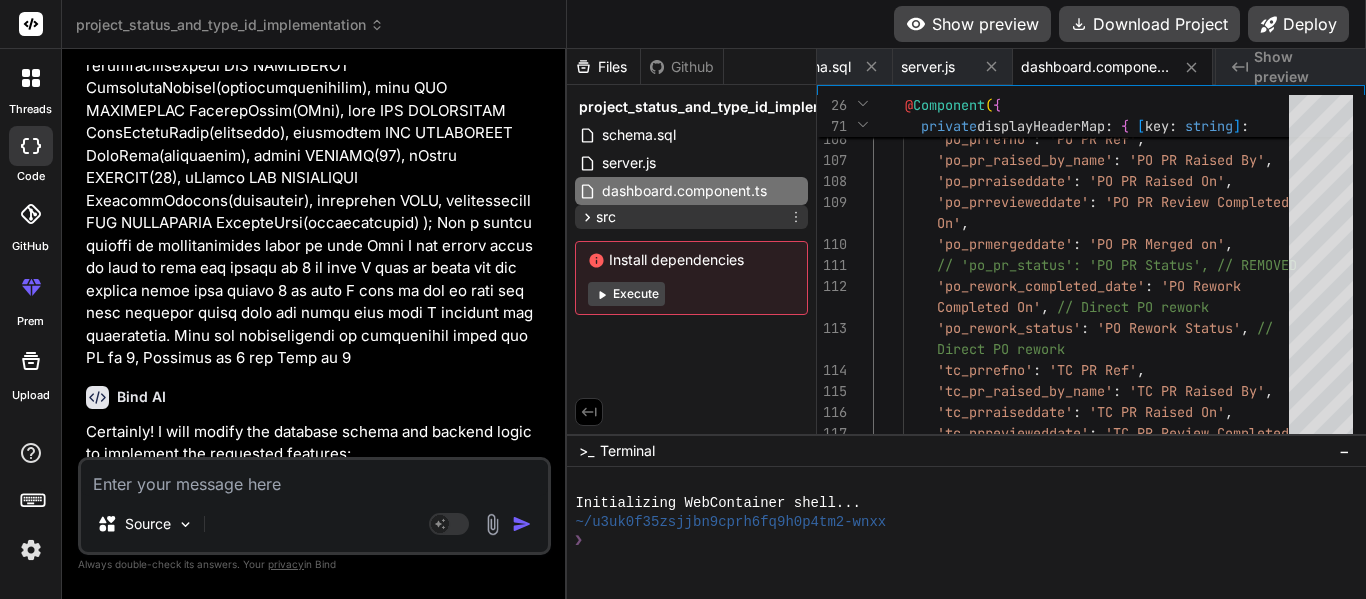 click 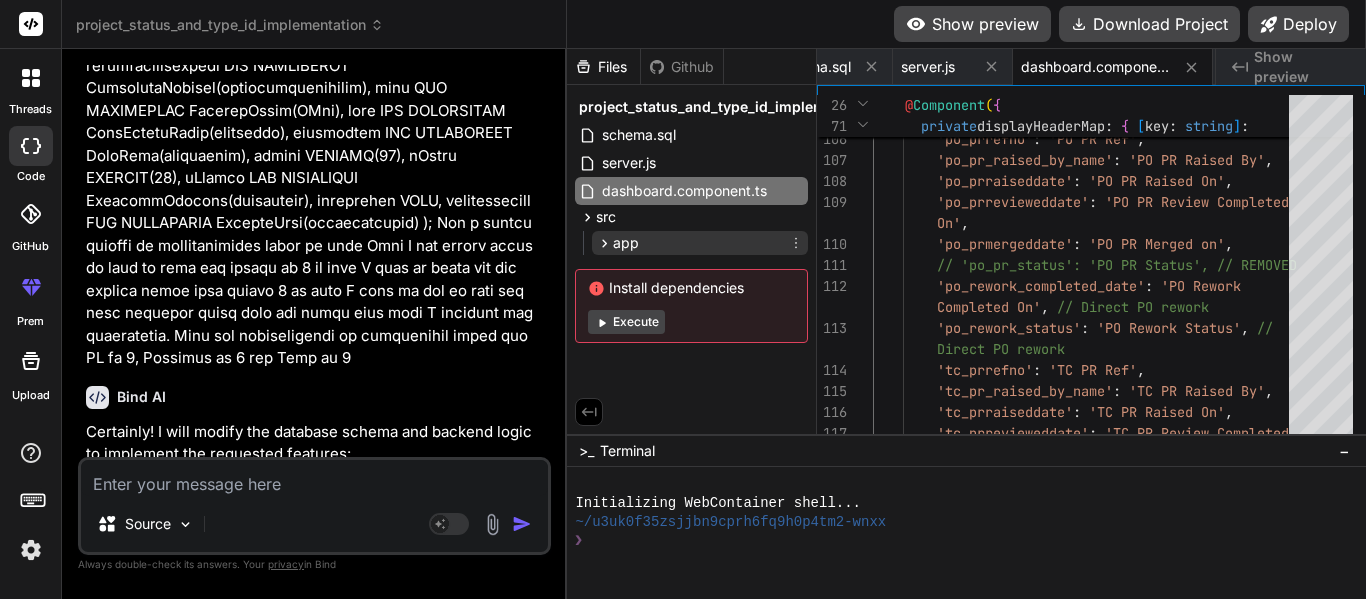 click 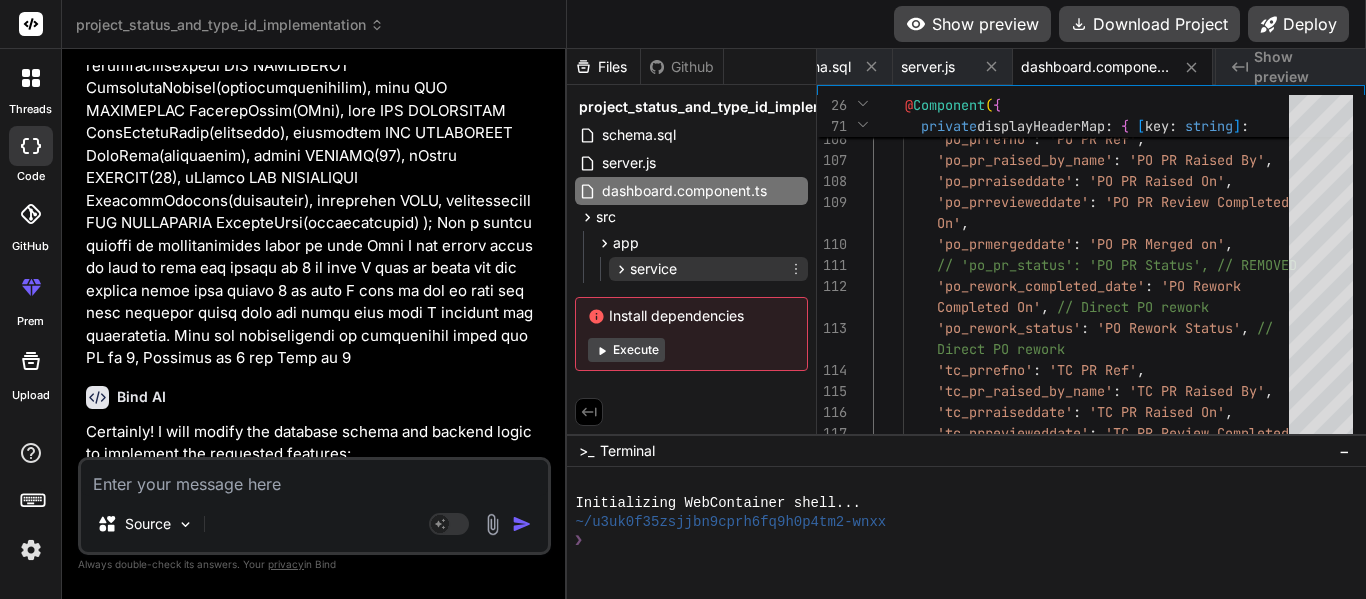 click 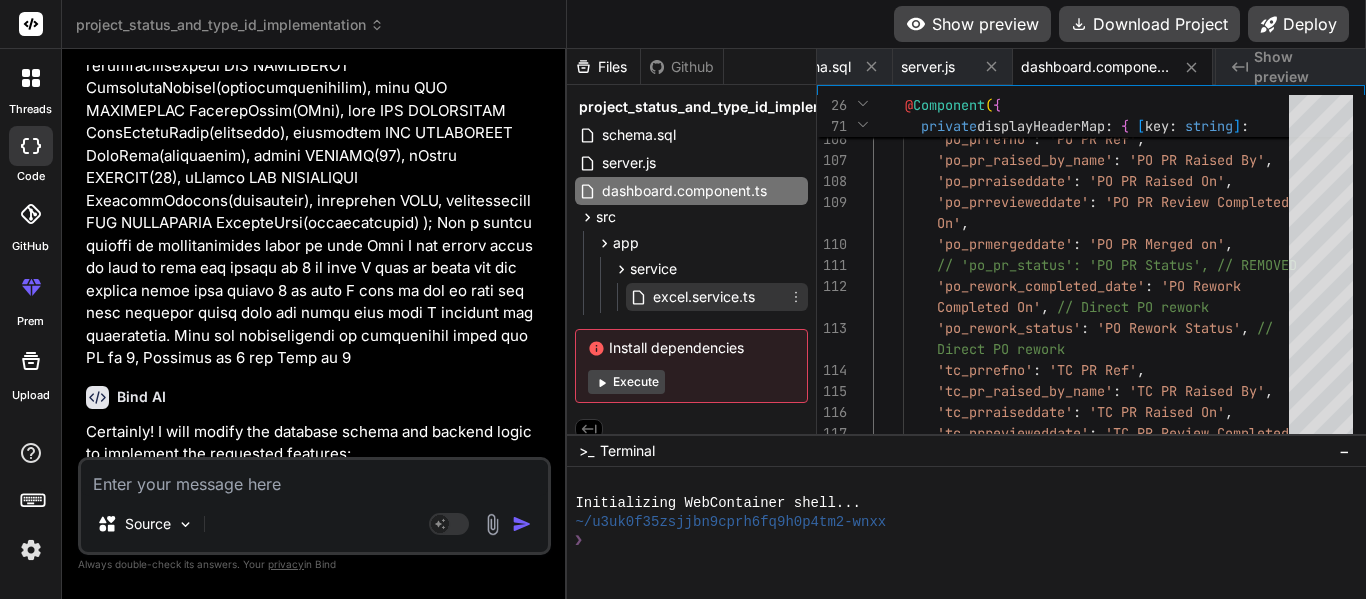 click on "excel.service.ts" at bounding box center (704, 297) 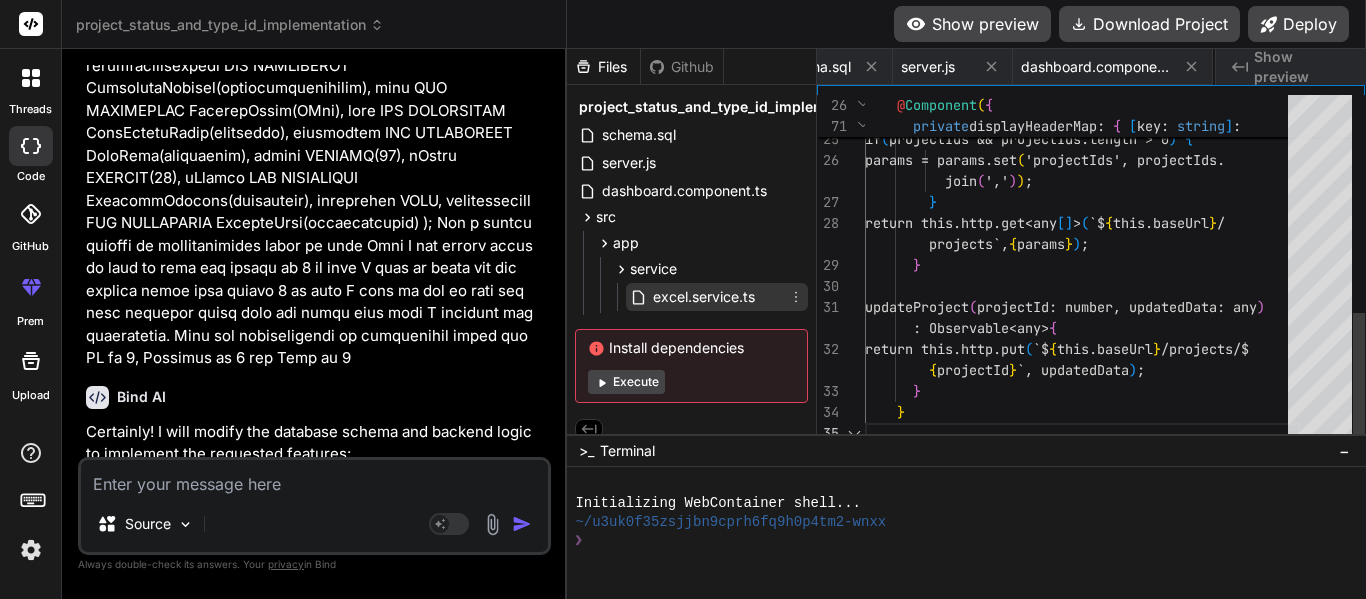 scroll, scrollTop: 0, scrollLeft: 200, axis: horizontal 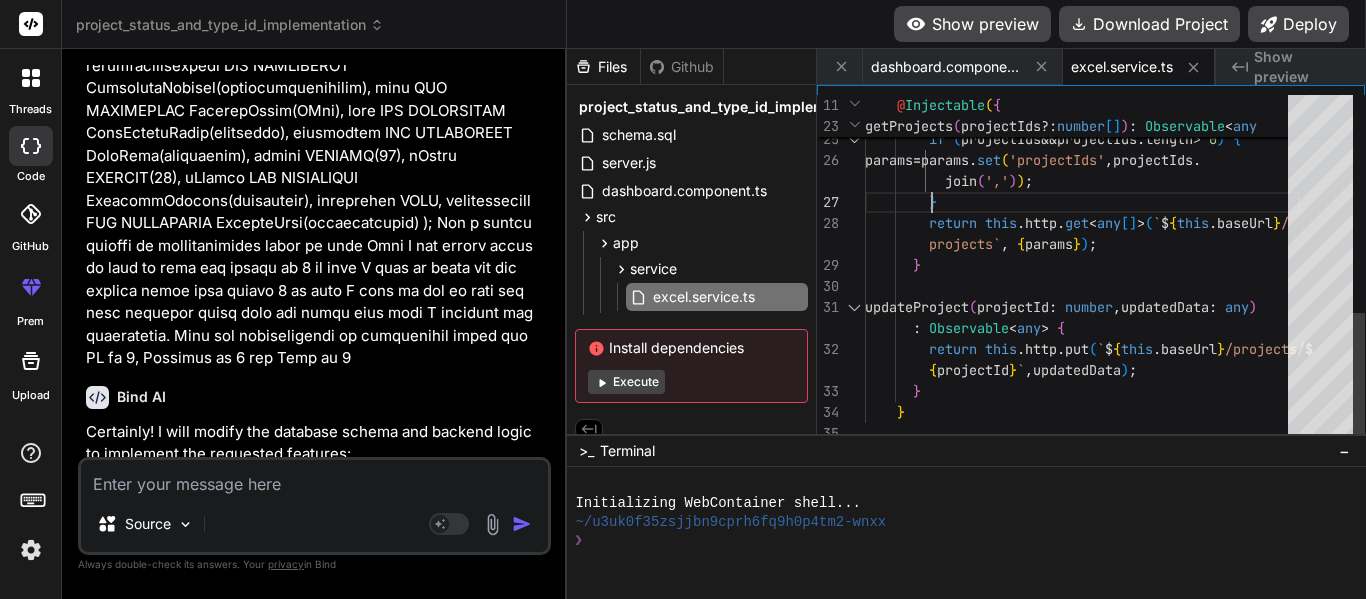 click on "projectId: number, updatedData: any
): Observable<any> {
return this.http.put(`${this.baseUrl}/projects/${projectId}`, updatedData);
}
}" at bounding box center [1082, -18] 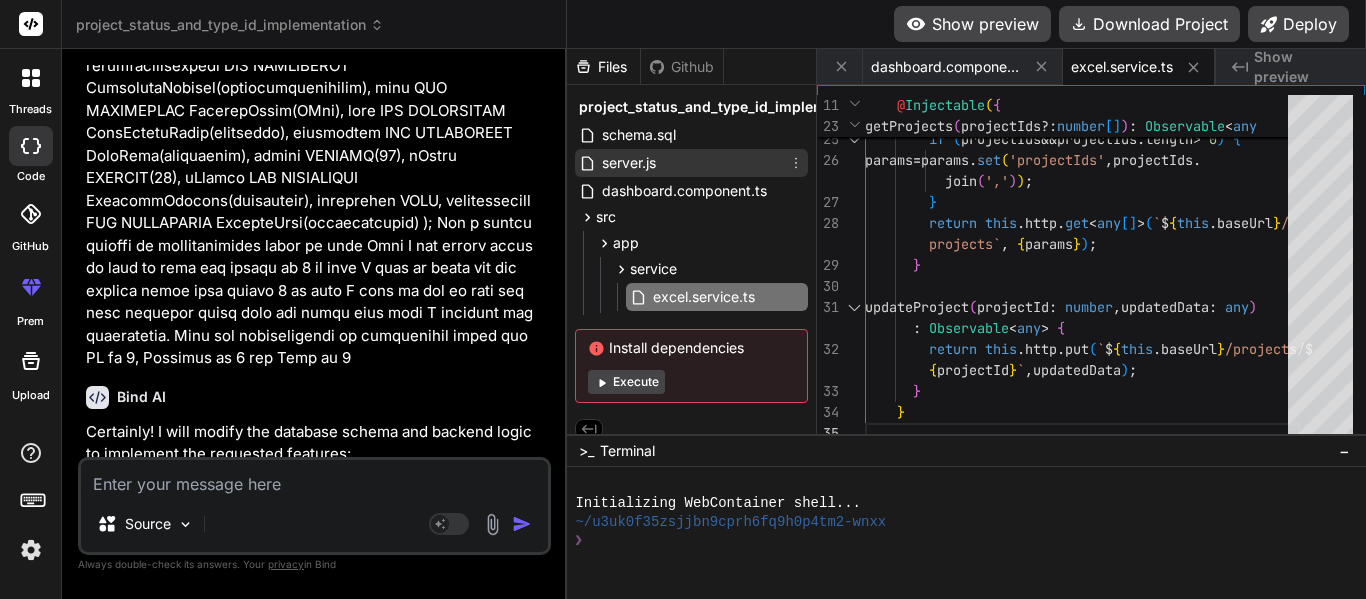 click on "server.js" at bounding box center (629, 163) 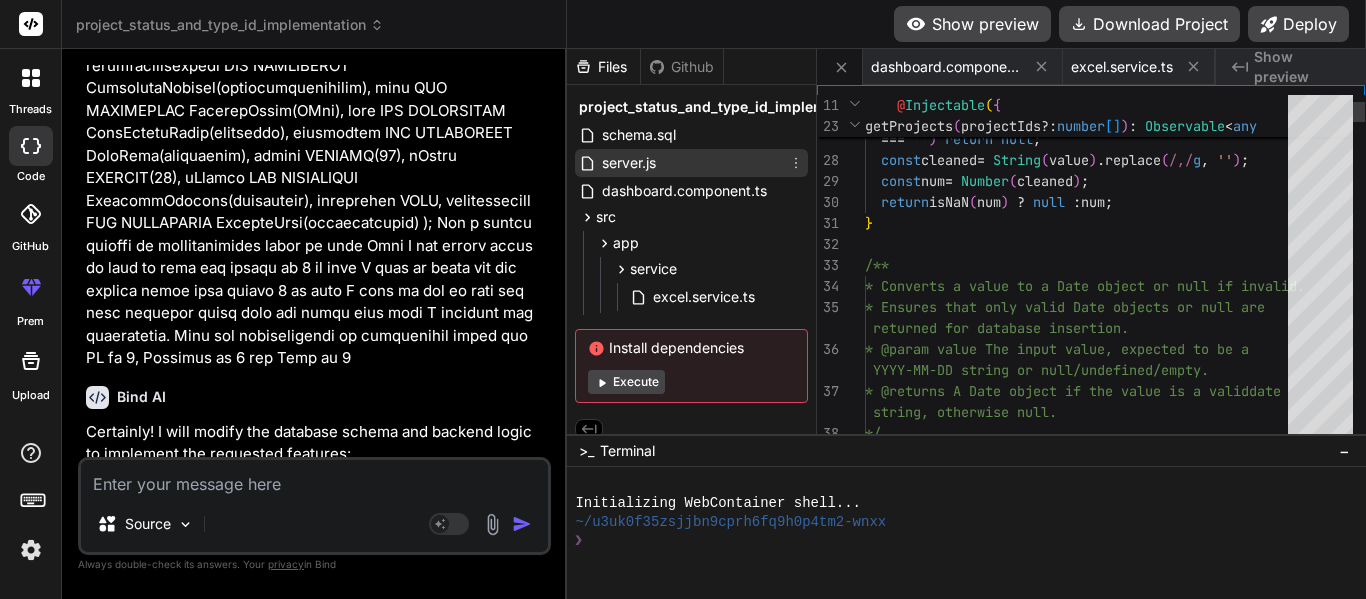 scroll, scrollTop: 0, scrollLeft: 125, axis: horizontal 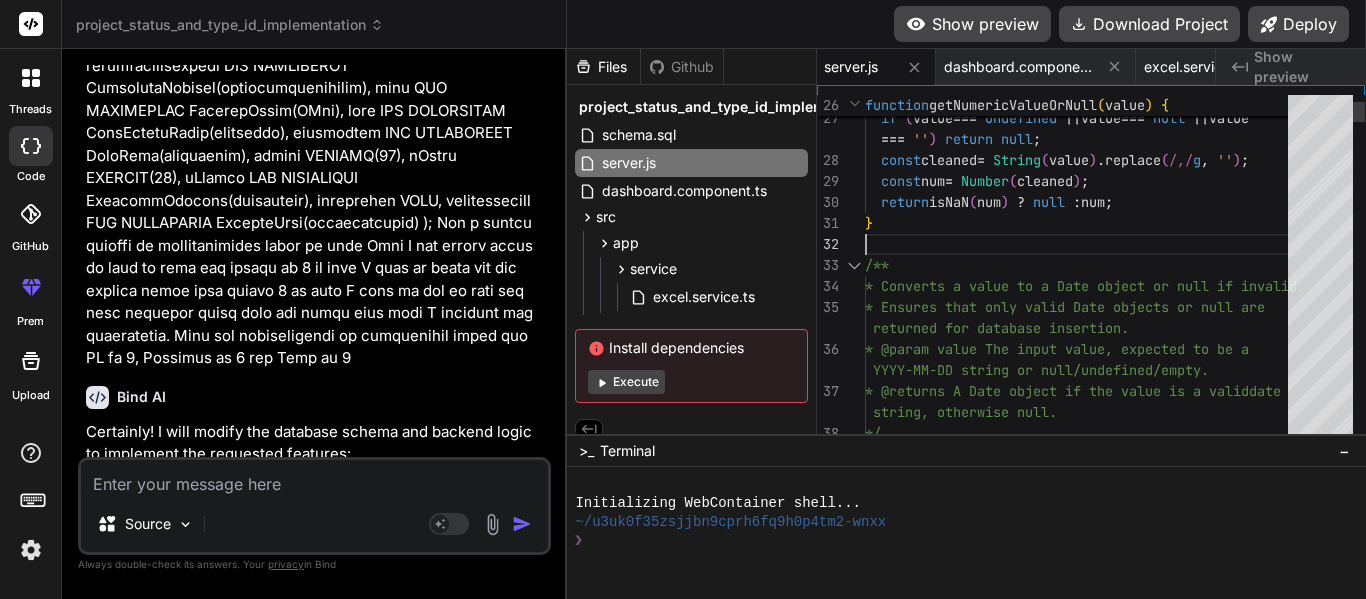 click on "function getNumericValueOrNull(value) {
if (value === undefined || value === null || value === '')
return null;
const cleaned = String(value).replace(/,/g, '');
const num = Number(cleaned);
return isNaN(num) ? null : num;
}
/**
* Converts a value to a Date object or null if invalid.
* Ensures that only valid Date objects or null are returned for database insertion.
* @param value The input value, expected to be a
* YYYY-MM-DD string or null/undefined/empty.
* @returns A Date object if the value is a valid
* date string, otherwise null.
*/" at bounding box center (1082, 14220) 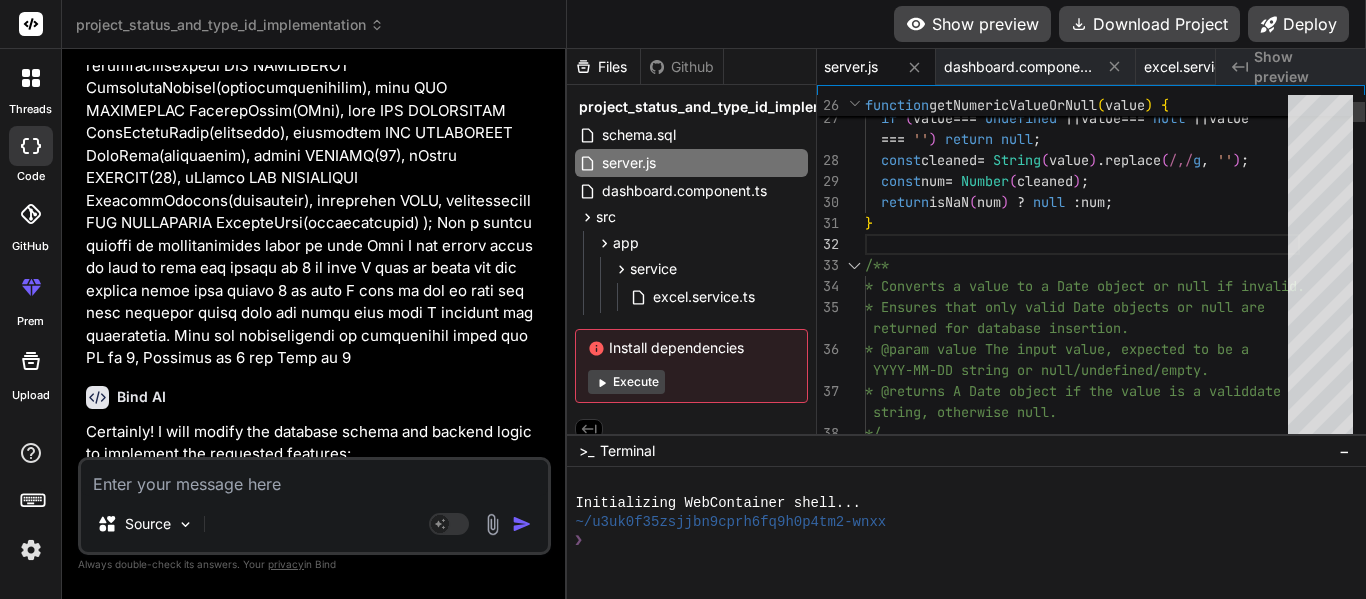 type on "const express = require('express');
const { Pool } = require('pg');
const cors = require('cors');
const app = express();
const port = 5077;
app.use(cors());
app.use(express.json({ limit: '100mb' }));
app.use(express.urlencoded({ extended: true, limit: '100mb' }));
…  } finally {
client.release();
}
});
app.listen(port, () => {
console.log(`Backend server is running on http://localhost:${port}`);
});" 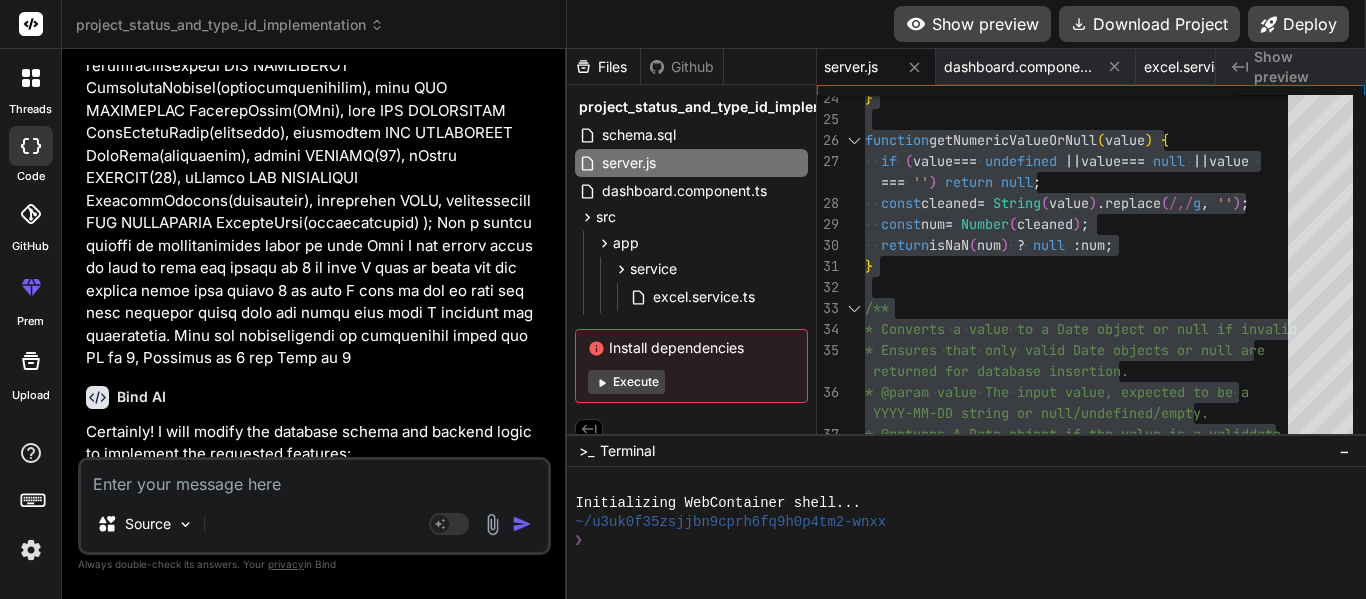 click on "Create   server.js" at bounding box center (324, 1203) 